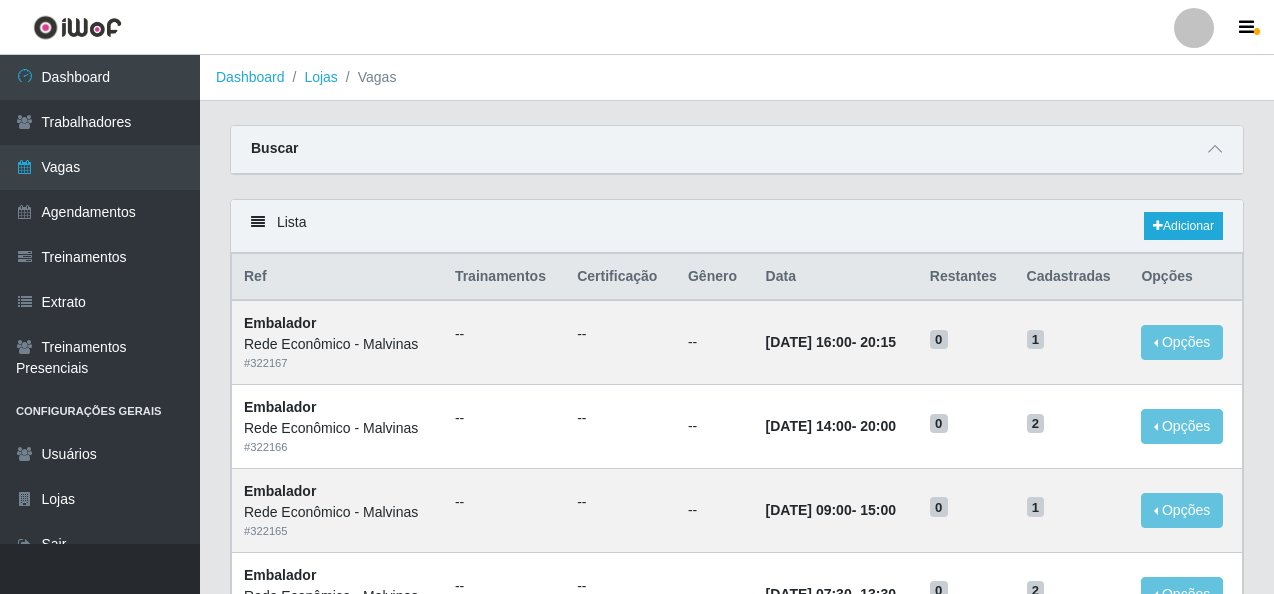scroll, scrollTop: 0, scrollLeft: 0, axis: both 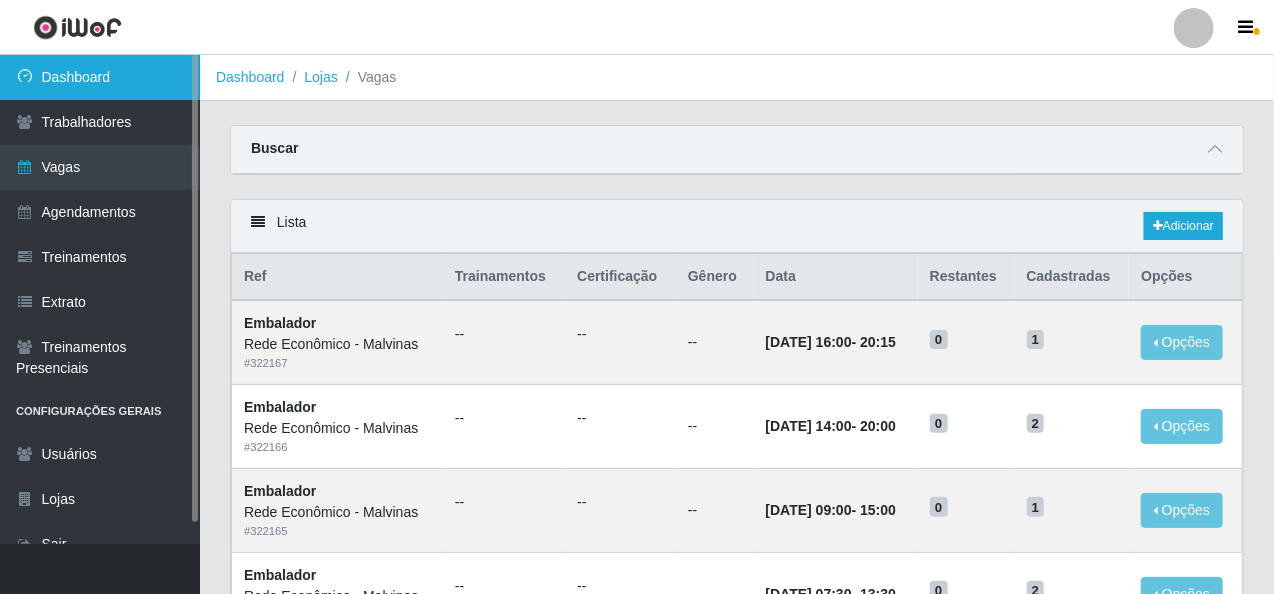 click on "Dashboard" at bounding box center (100, 77) 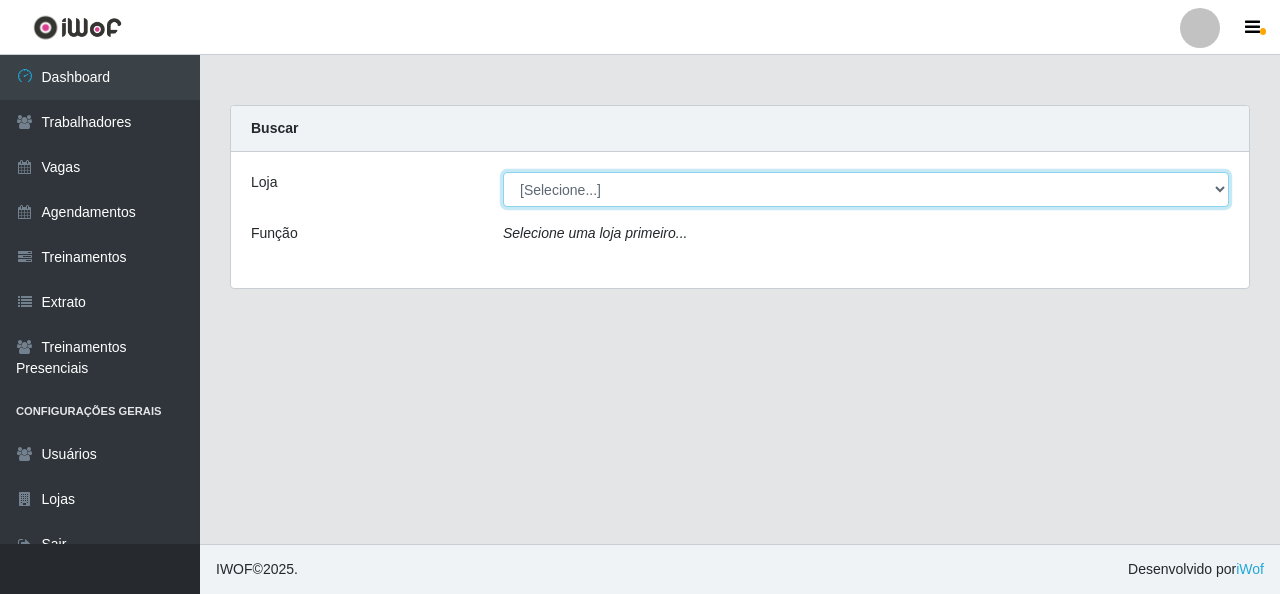 click on "[Selecione...] Rede Econômico - Malvinas Rede Econômico - Prata" at bounding box center (866, 189) 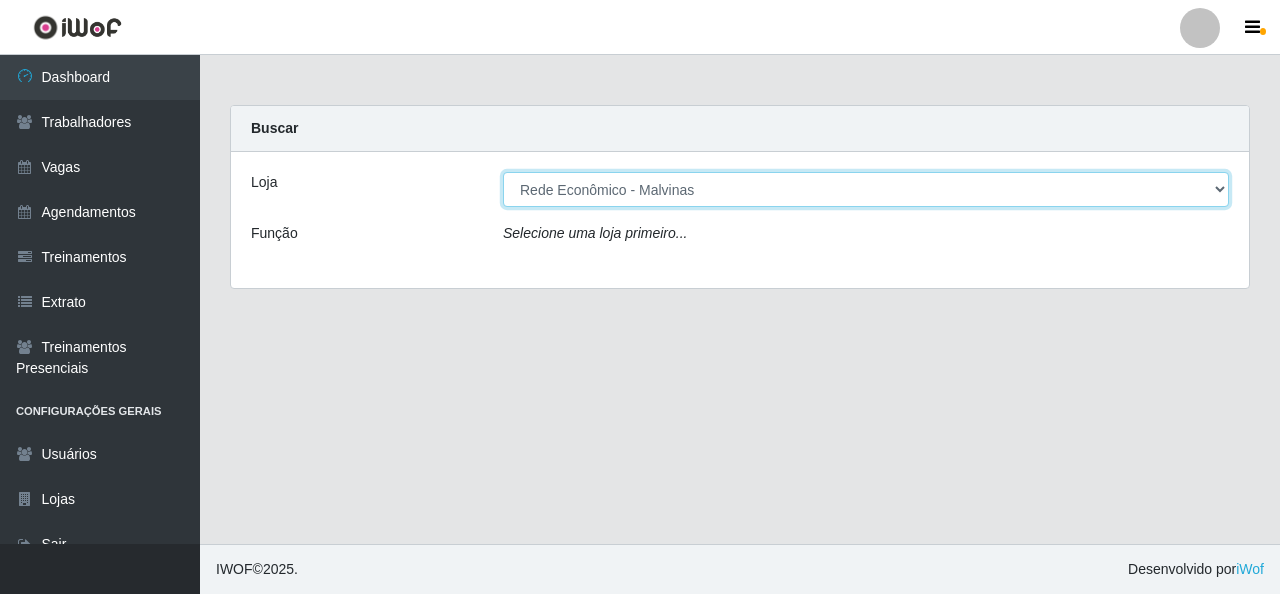 click on "[Selecione...] Rede Econômico - Malvinas Rede Econômico - Prata" at bounding box center (866, 189) 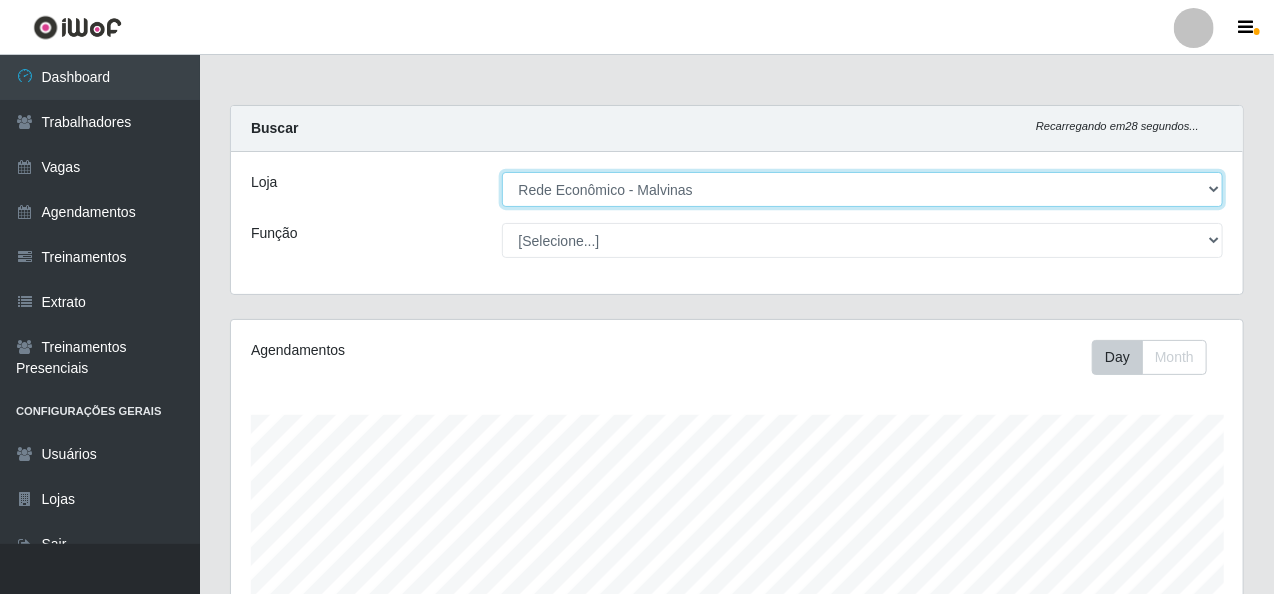 scroll, scrollTop: 999585, scrollLeft: 998987, axis: both 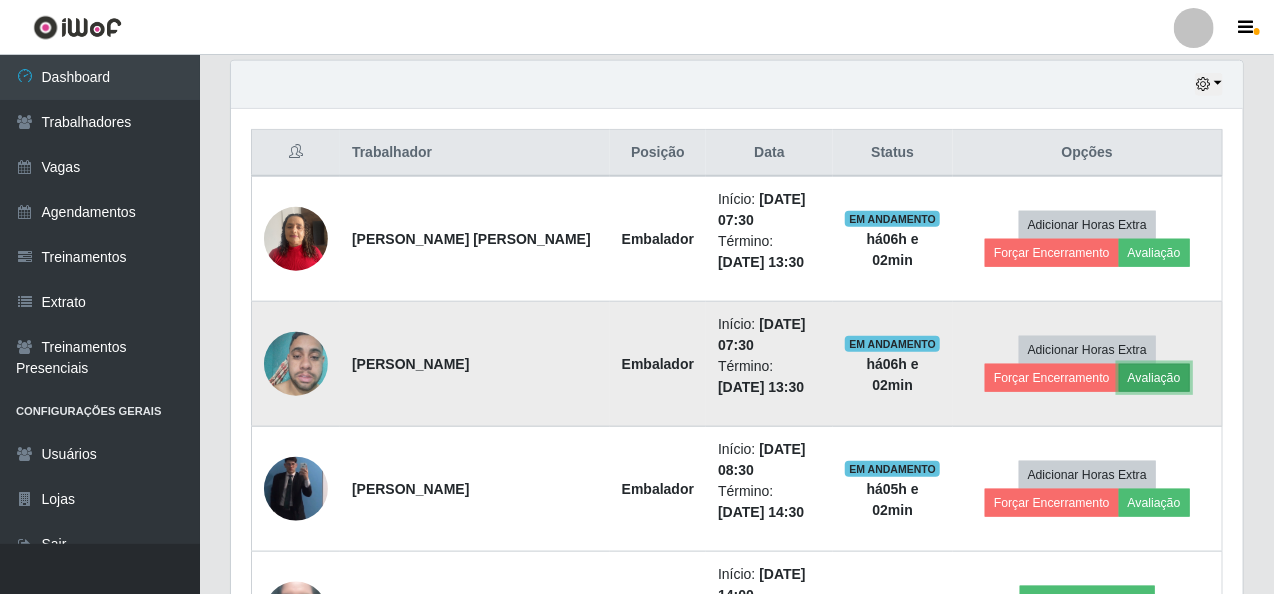 click on "Avaliação" at bounding box center [1154, 378] 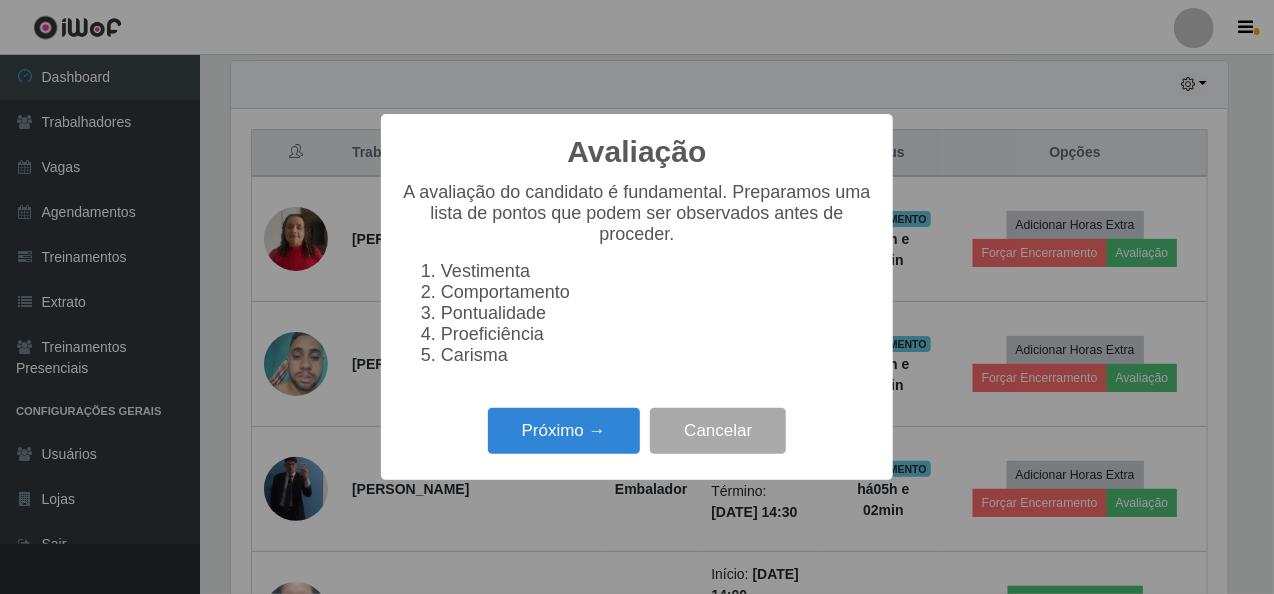 scroll, scrollTop: 999585, scrollLeft: 998996, axis: both 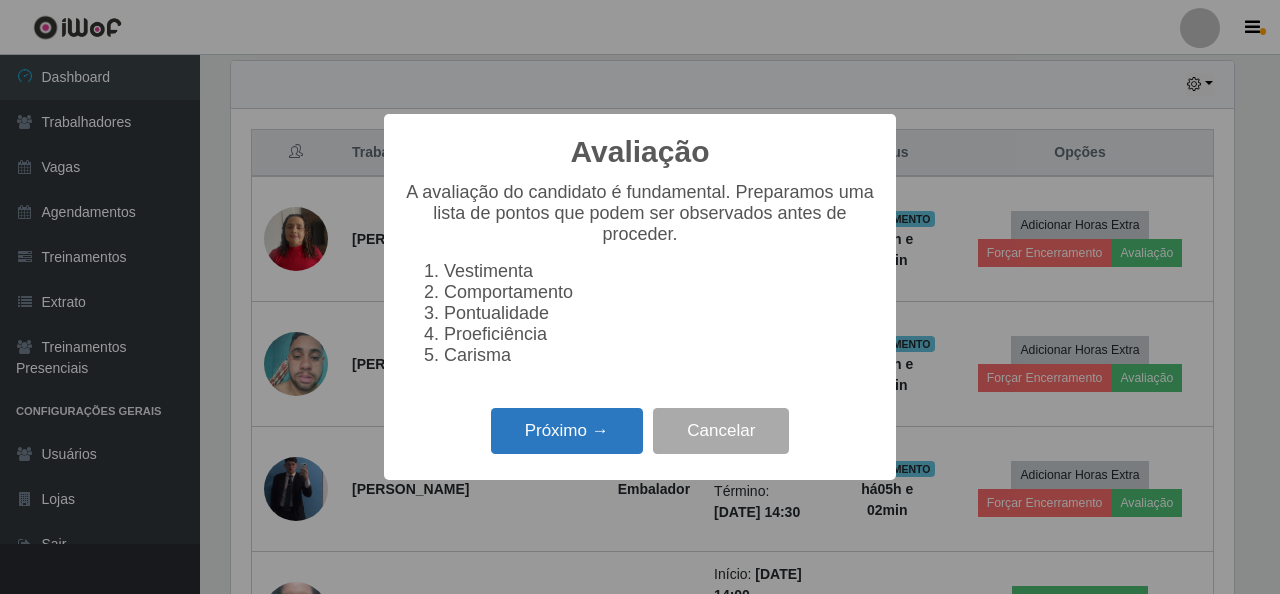 click on "Próximo →" at bounding box center [567, 431] 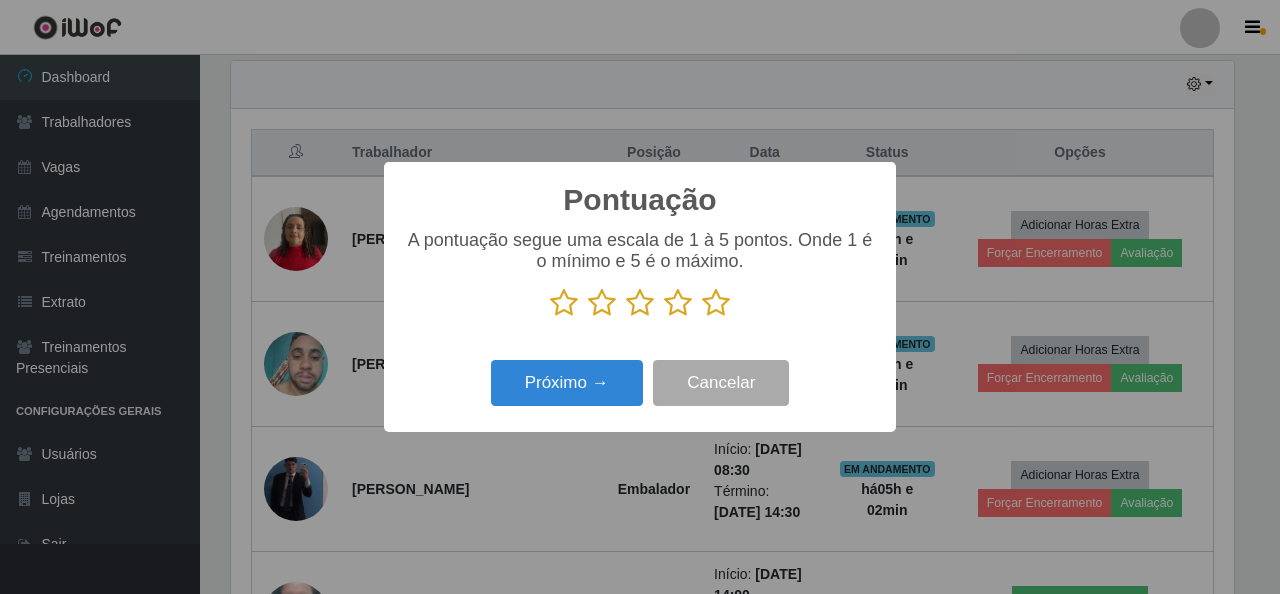 scroll, scrollTop: 999585, scrollLeft: 998996, axis: both 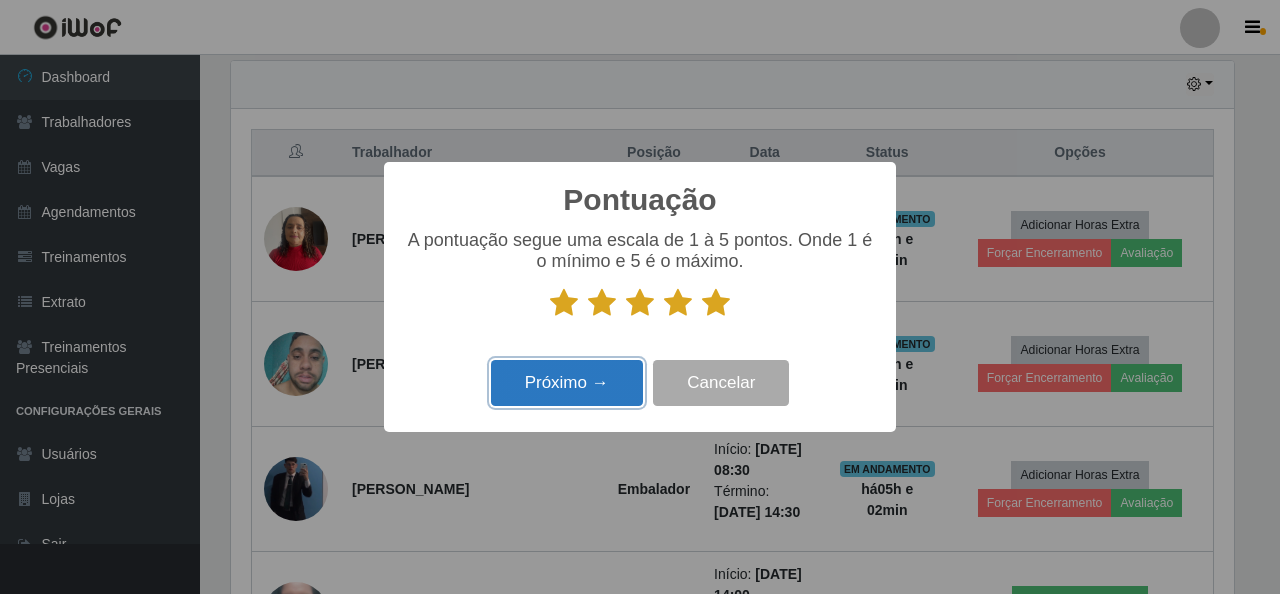 click on "Próximo →" at bounding box center [567, 383] 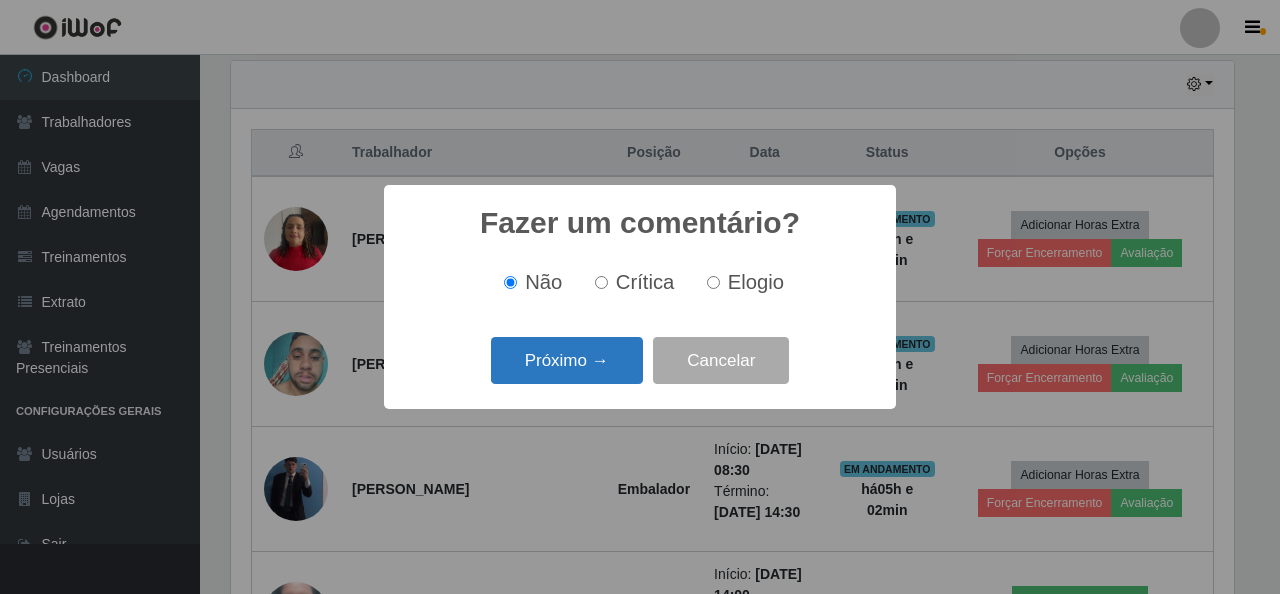 click on "Próximo →" at bounding box center (567, 360) 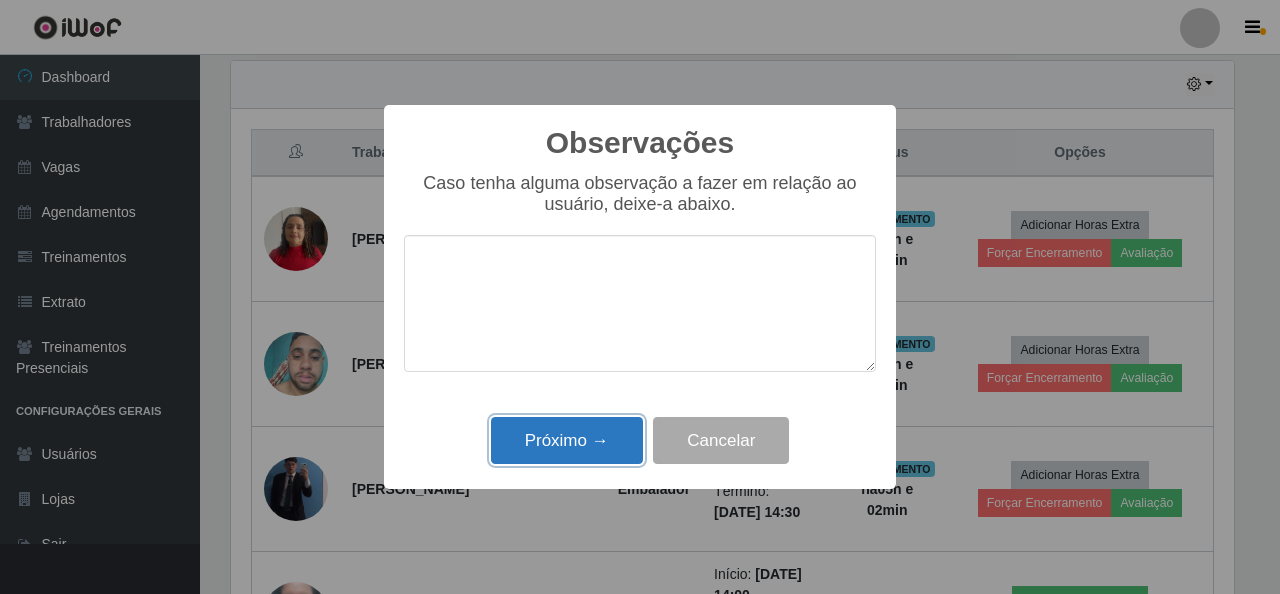 click on "Próximo →" at bounding box center (567, 440) 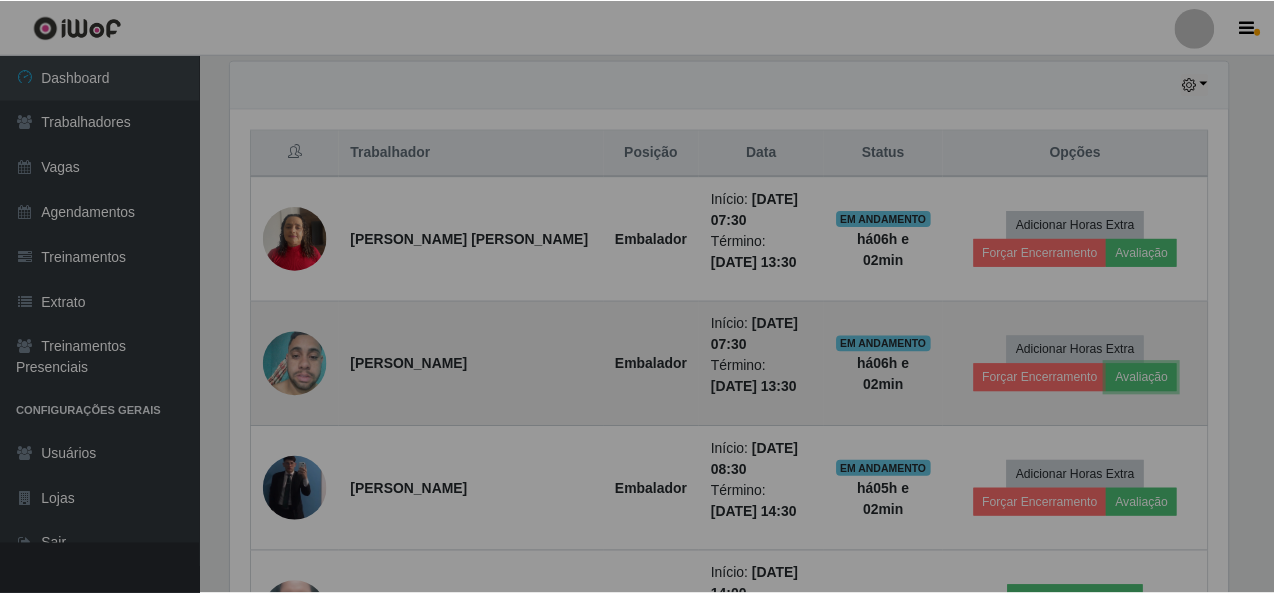 scroll, scrollTop: 999585, scrollLeft: 998987, axis: both 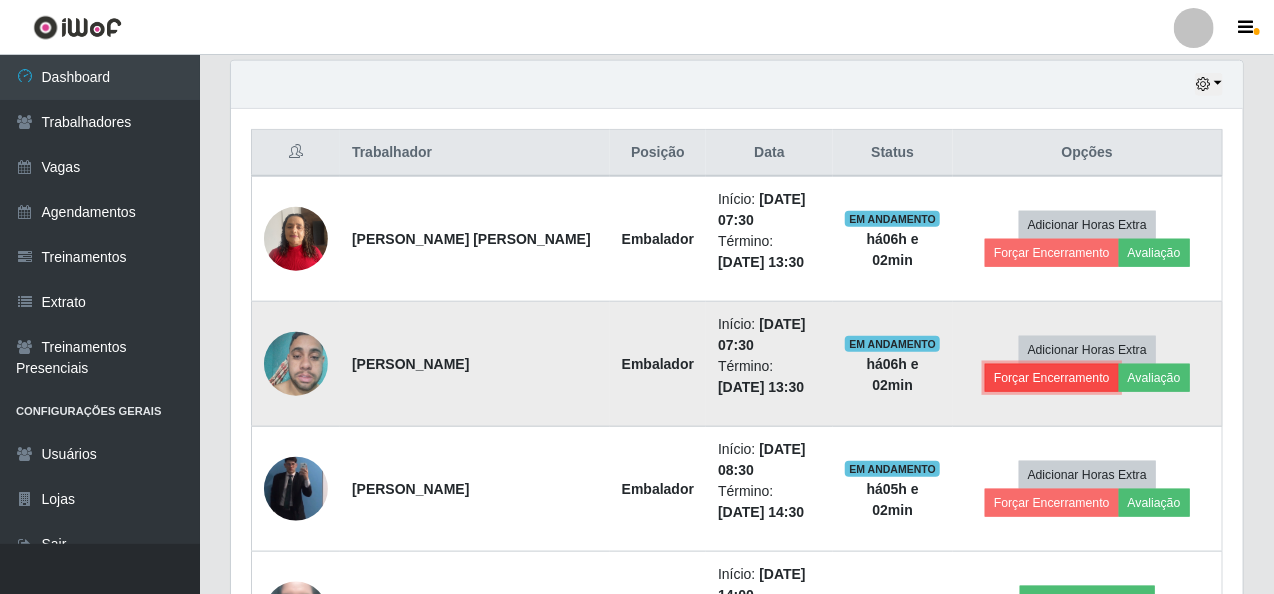 click on "Forçar Encerramento" at bounding box center (1052, 378) 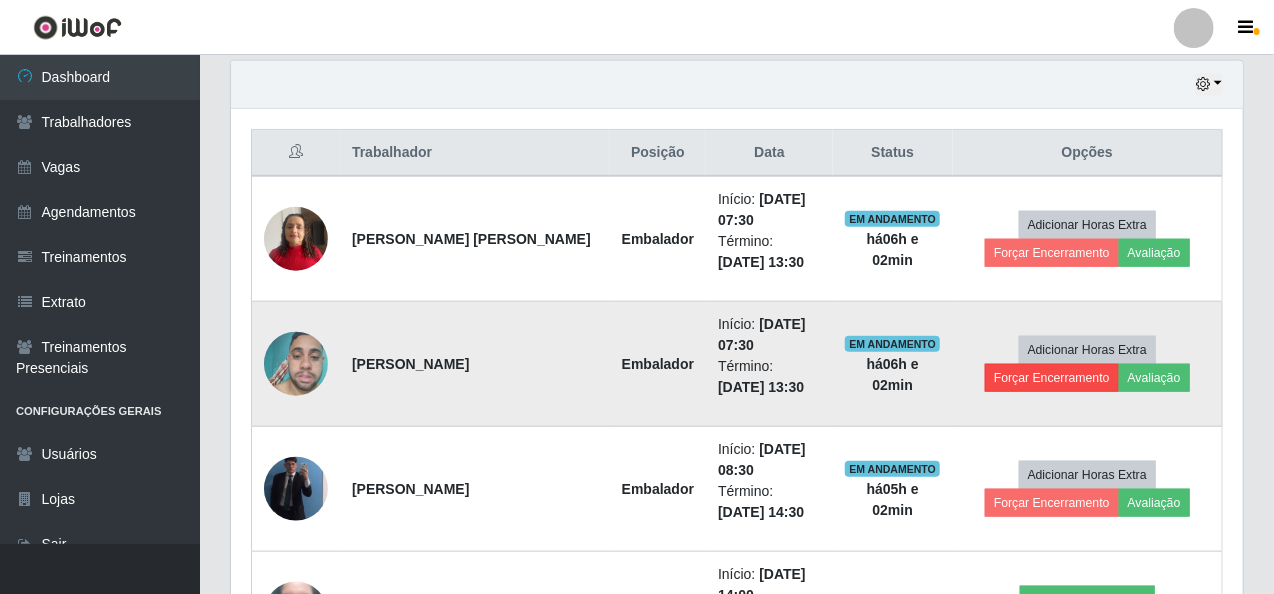 scroll, scrollTop: 999585, scrollLeft: 998996, axis: both 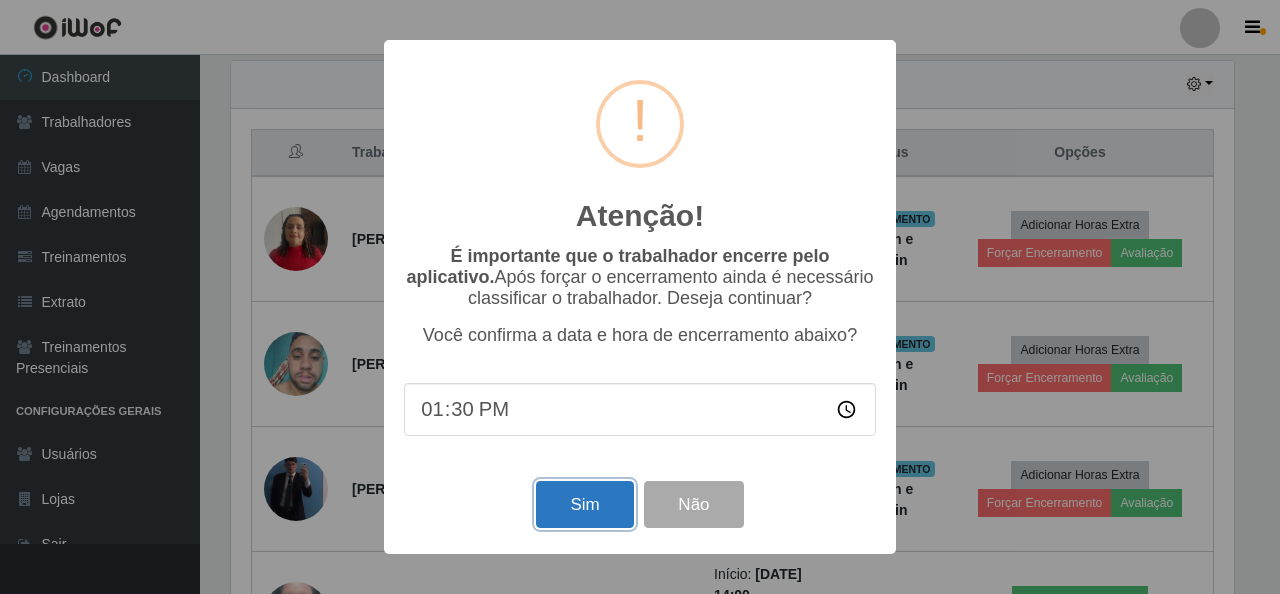click on "Sim" at bounding box center [584, 504] 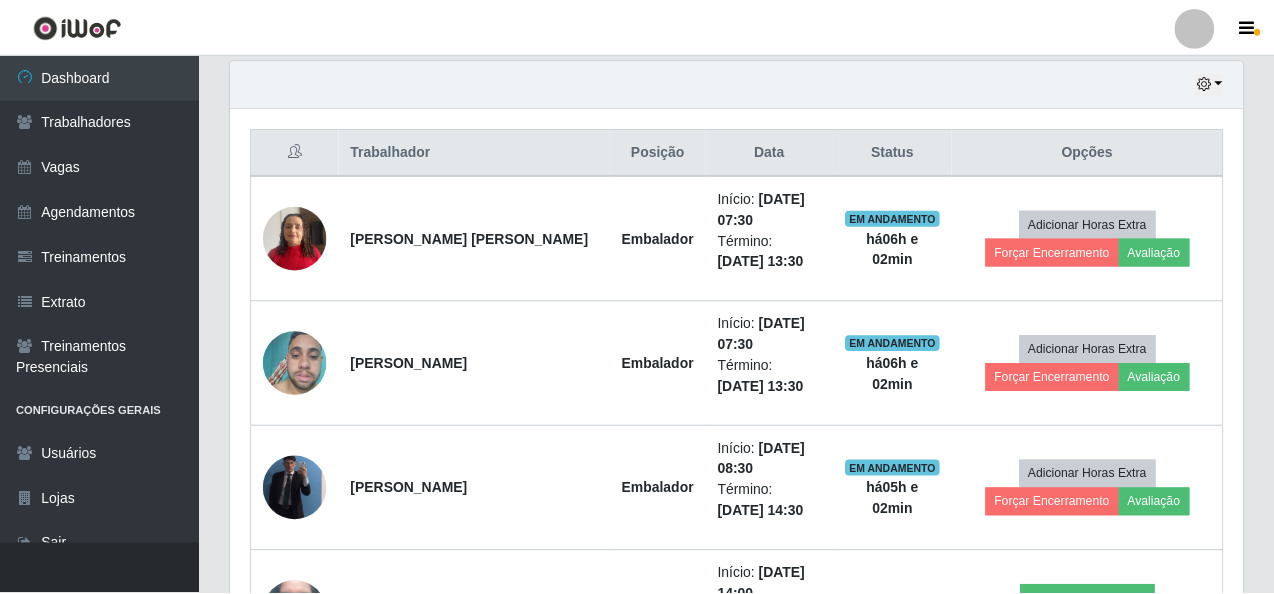 scroll, scrollTop: 999585, scrollLeft: 998987, axis: both 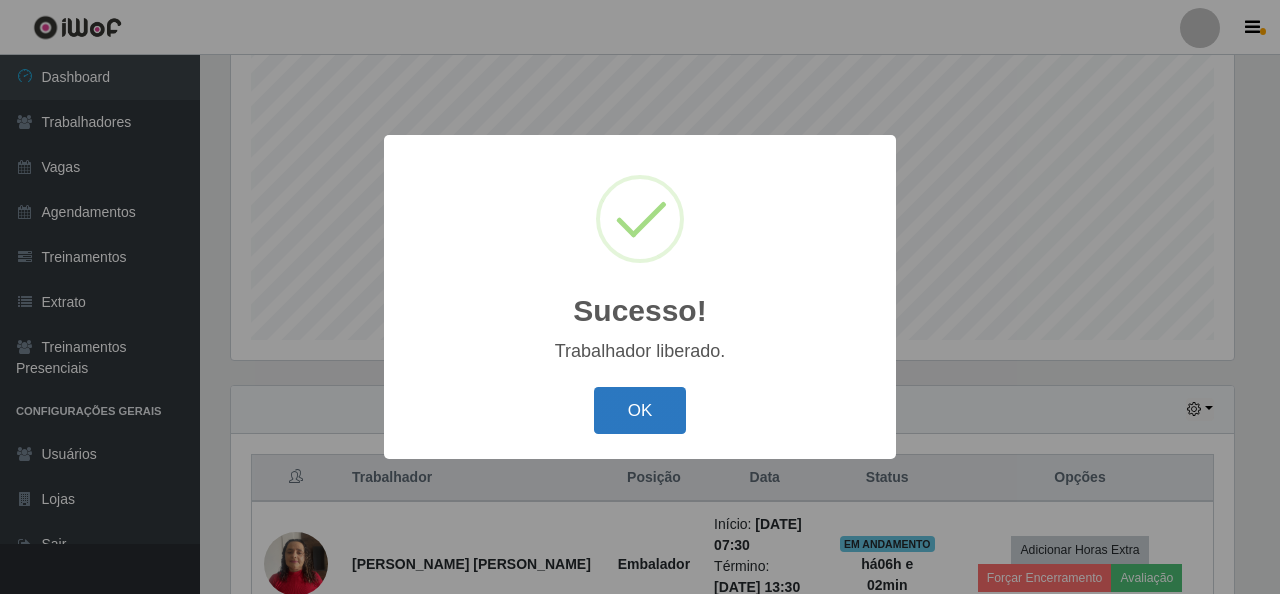 click on "OK" at bounding box center [640, 410] 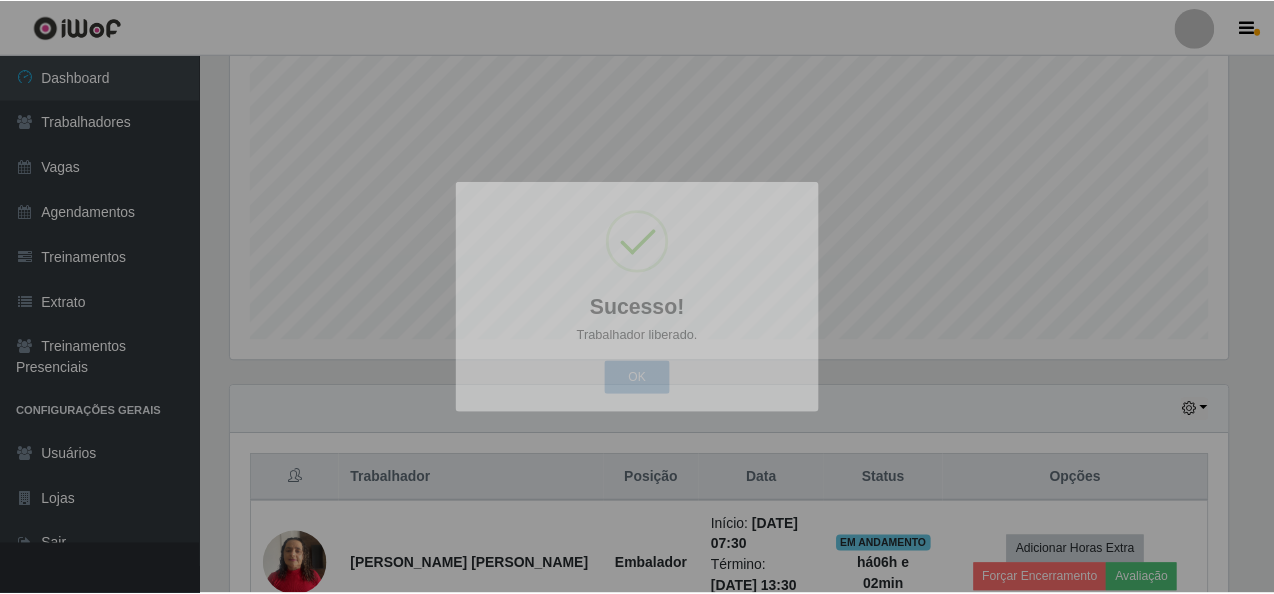 scroll, scrollTop: 999585, scrollLeft: 998987, axis: both 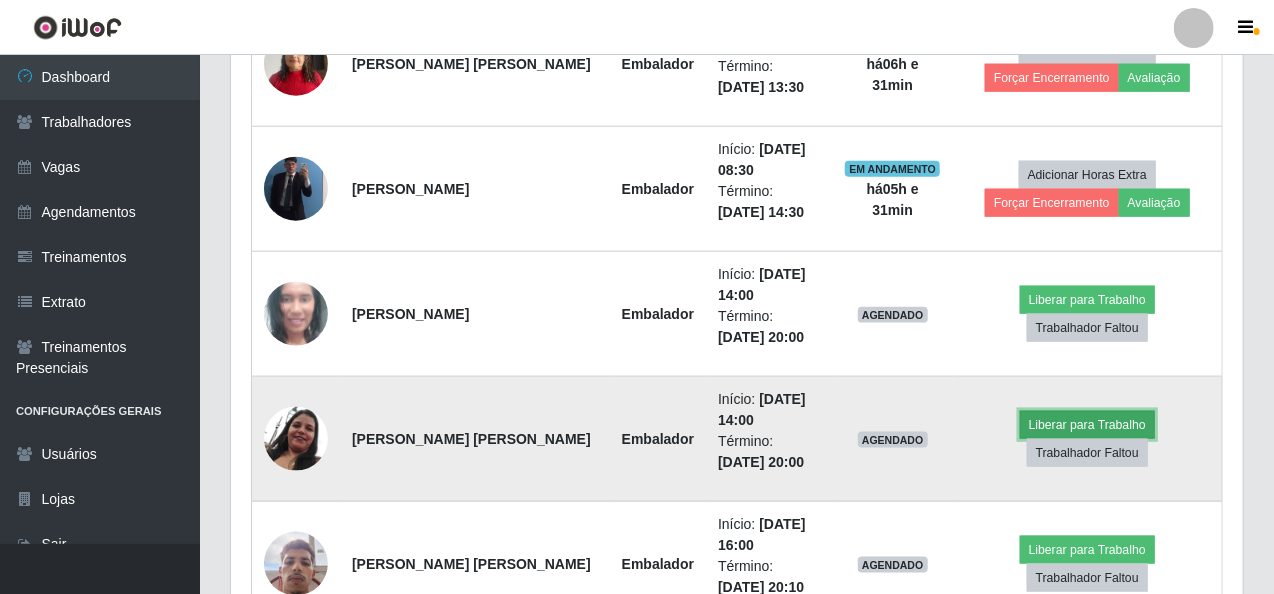 click on "Liberar para Trabalho" at bounding box center [1087, 425] 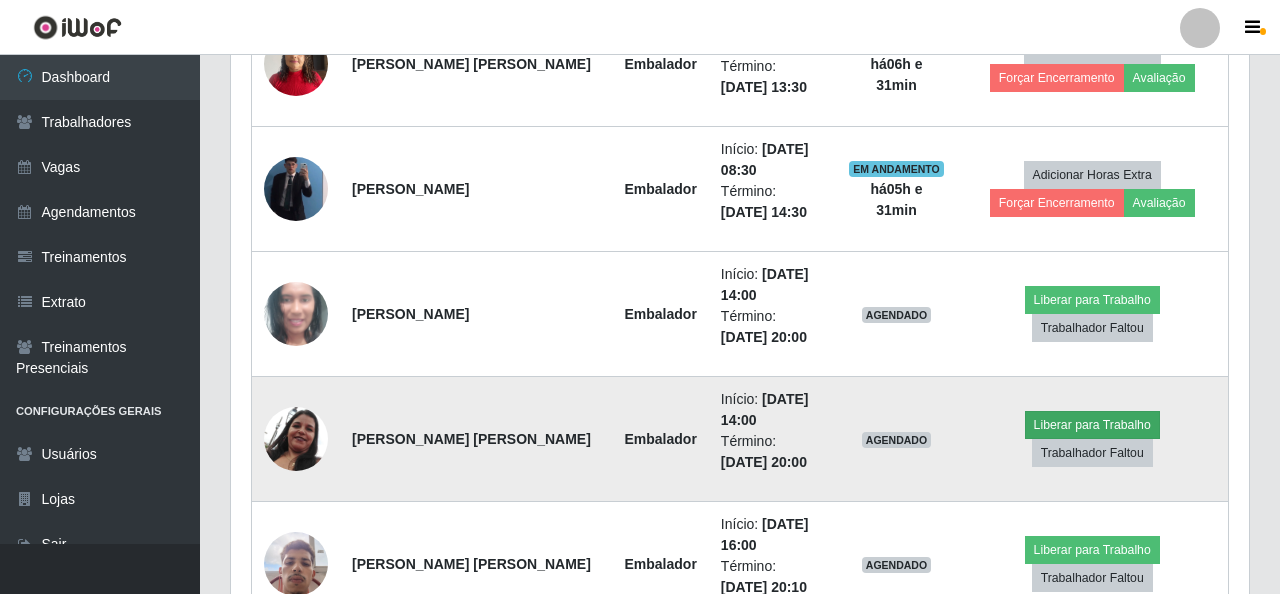 scroll, scrollTop: 999585, scrollLeft: 998996, axis: both 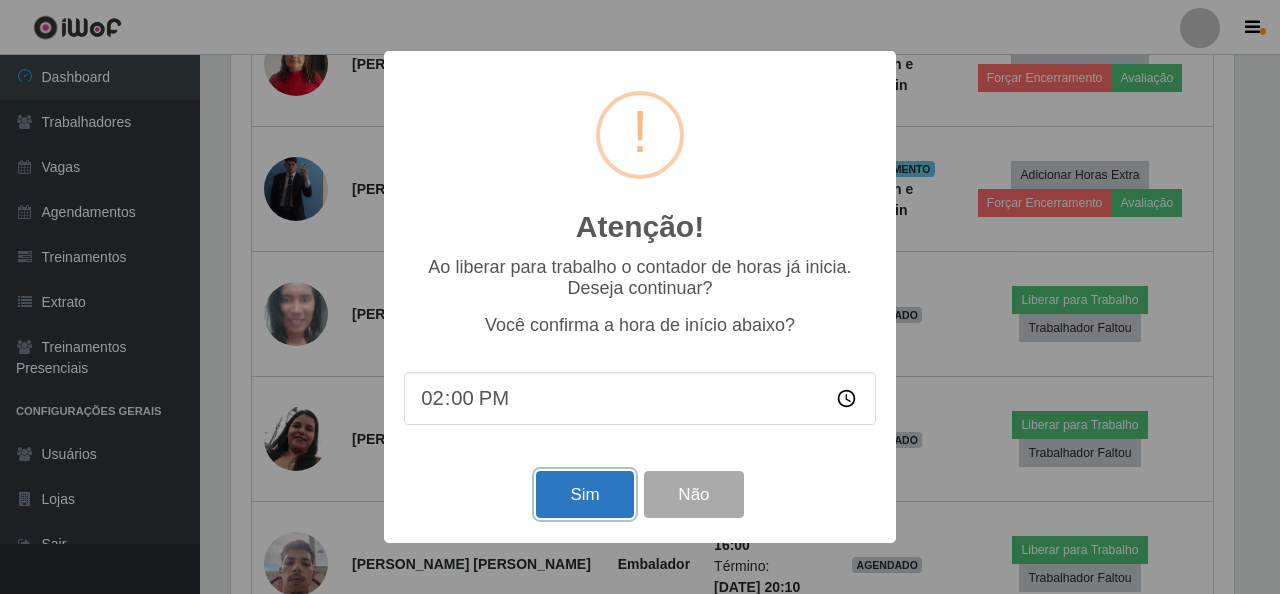 click on "Sim" at bounding box center (584, 494) 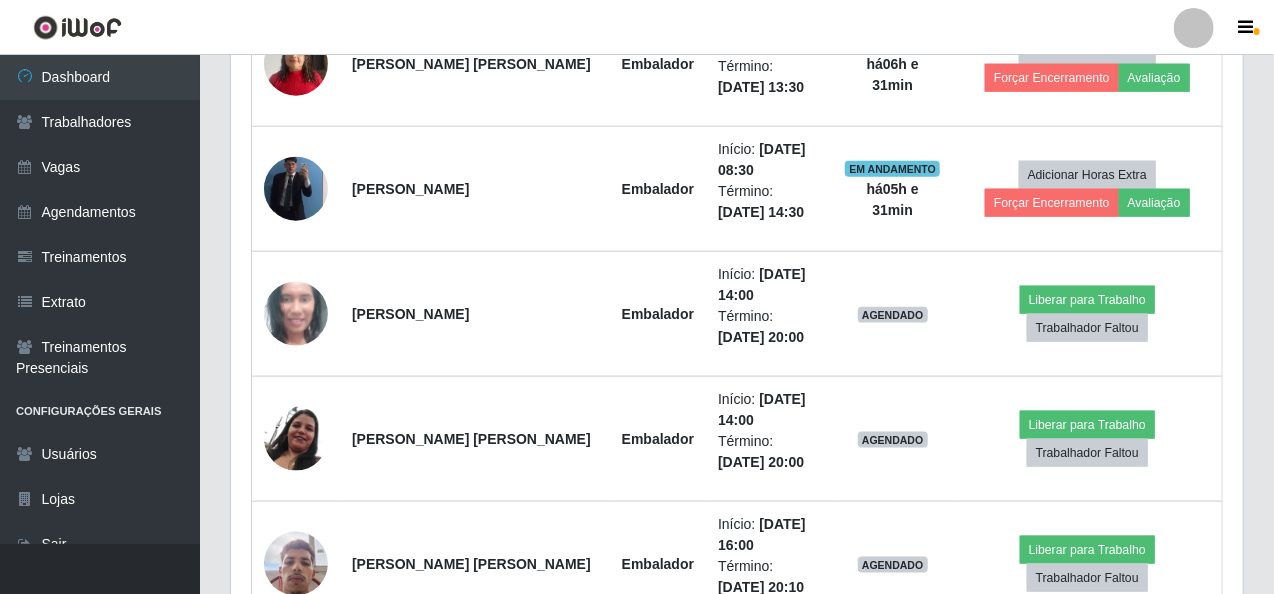 scroll, scrollTop: 999585, scrollLeft: 998987, axis: both 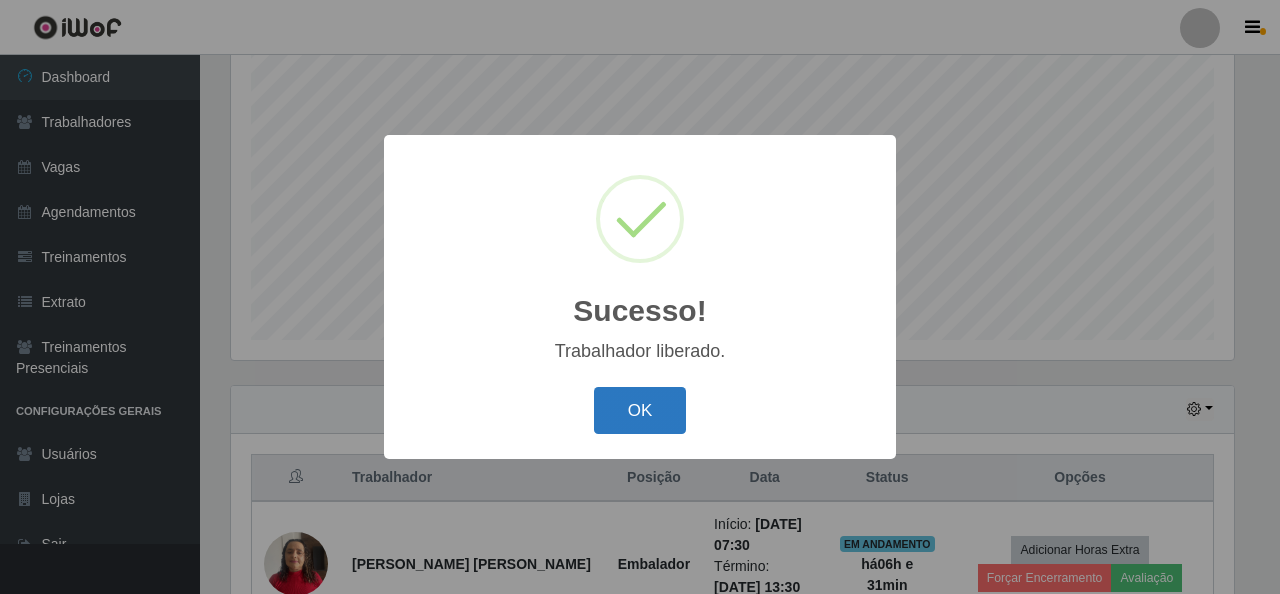 click on "OK" at bounding box center (640, 410) 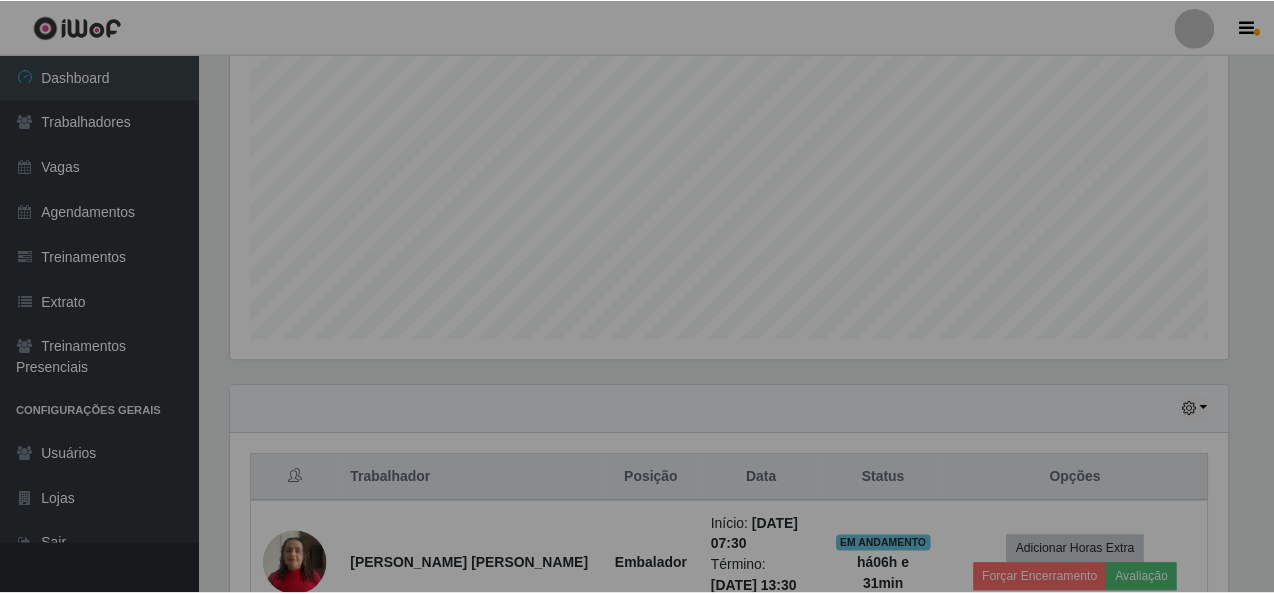scroll, scrollTop: 999585, scrollLeft: 998987, axis: both 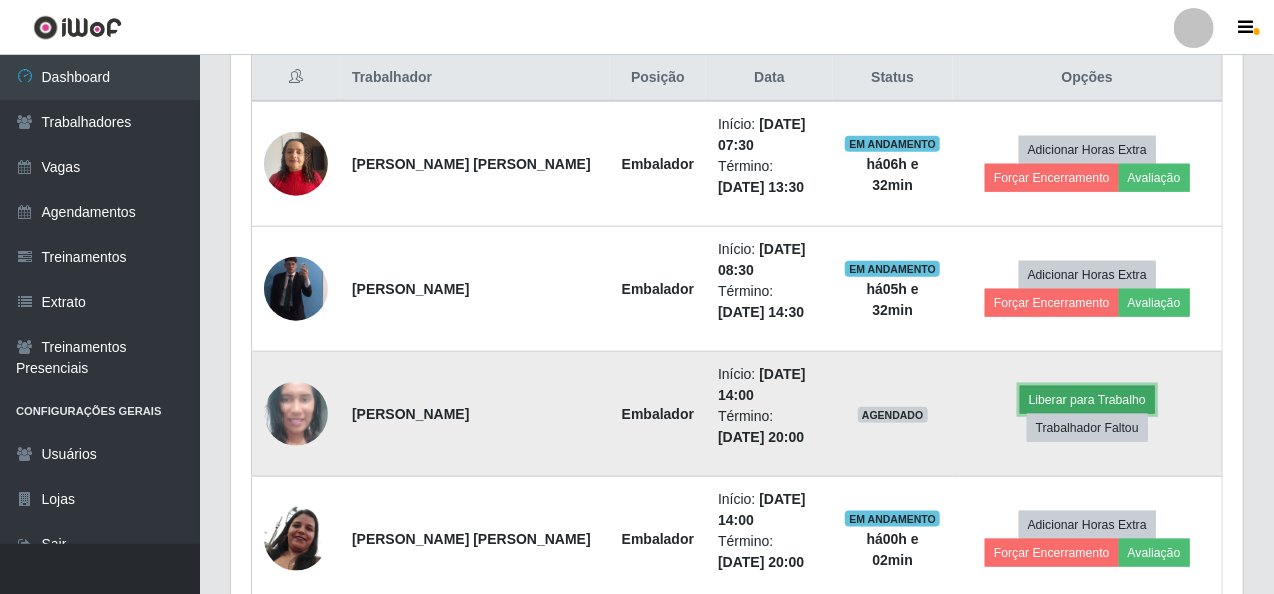 click on "Liberar para Trabalho" at bounding box center (1087, 400) 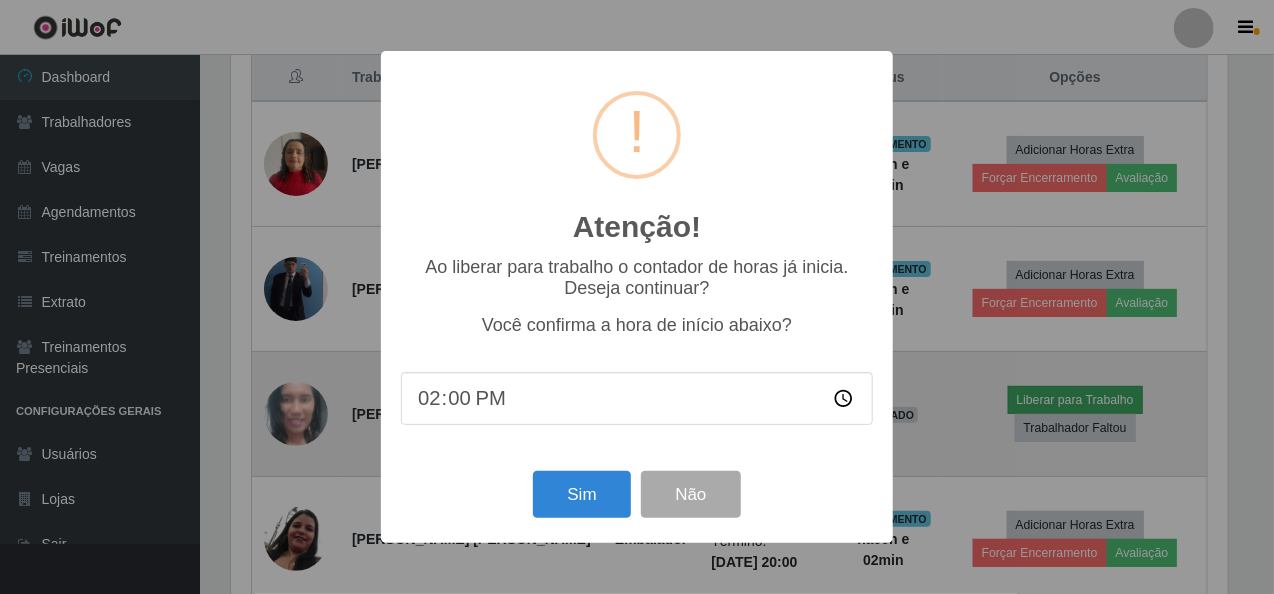 scroll, scrollTop: 999585, scrollLeft: 998996, axis: both 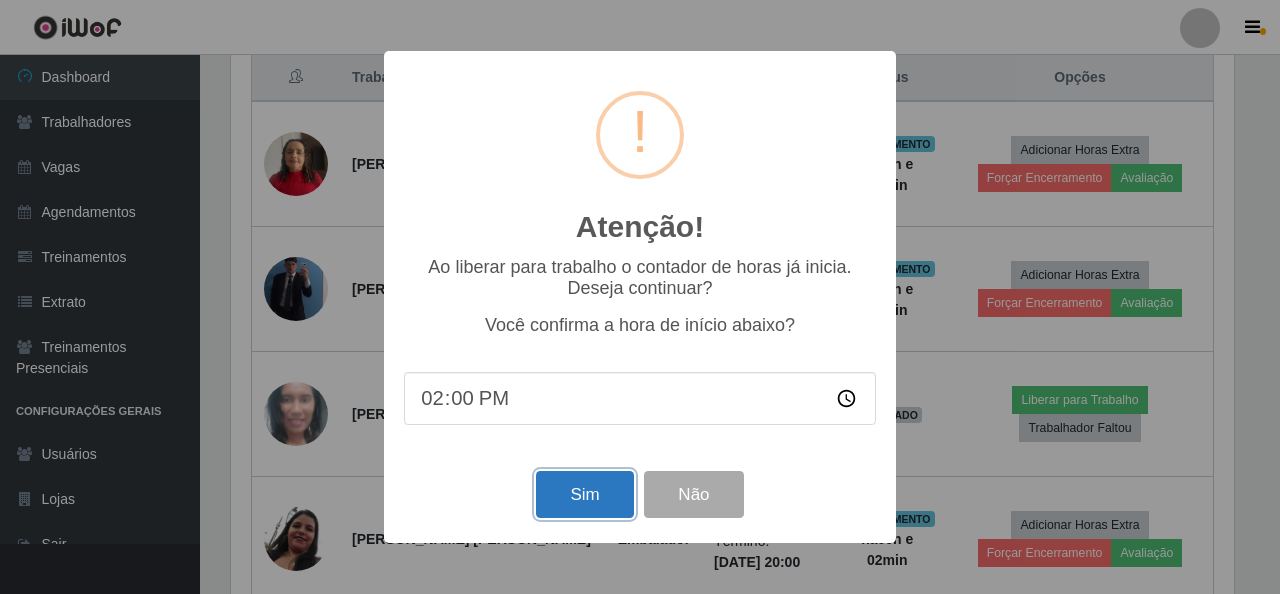 click on "Sim" at bounding box center (584, 494) 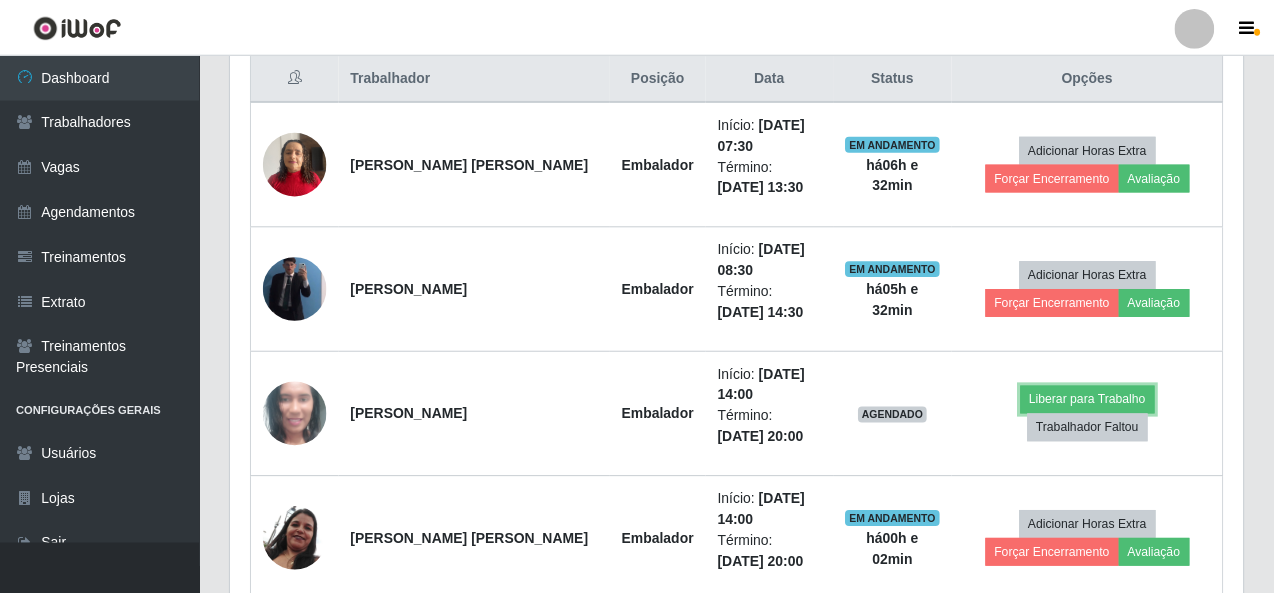 scroll, scrollTop: 999585, scrollLeft: 998987, axis: both 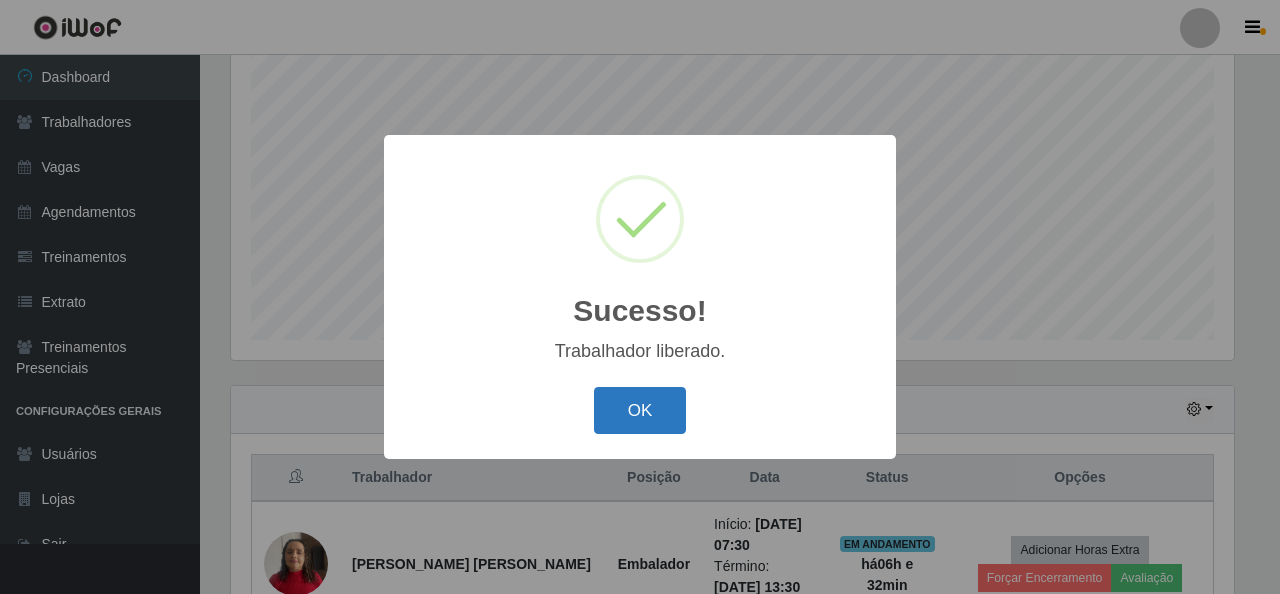click on "OK" at bounding box center [640, 410] 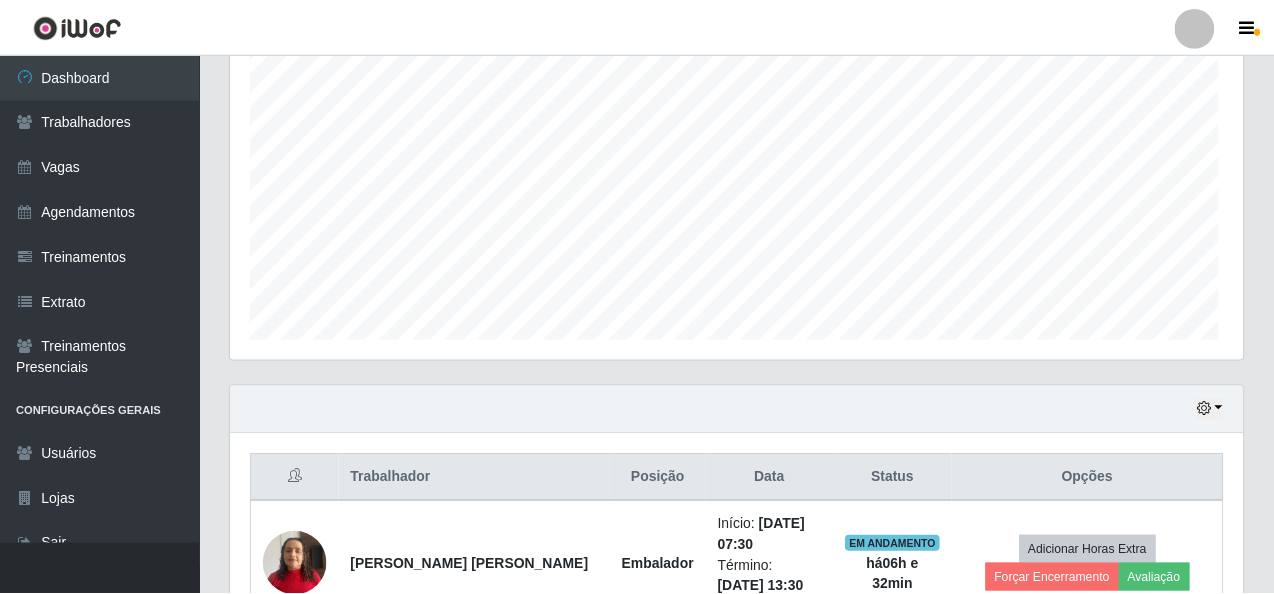 scroll, scrollTop: 999585, scrollLeft: 998987, axis: both 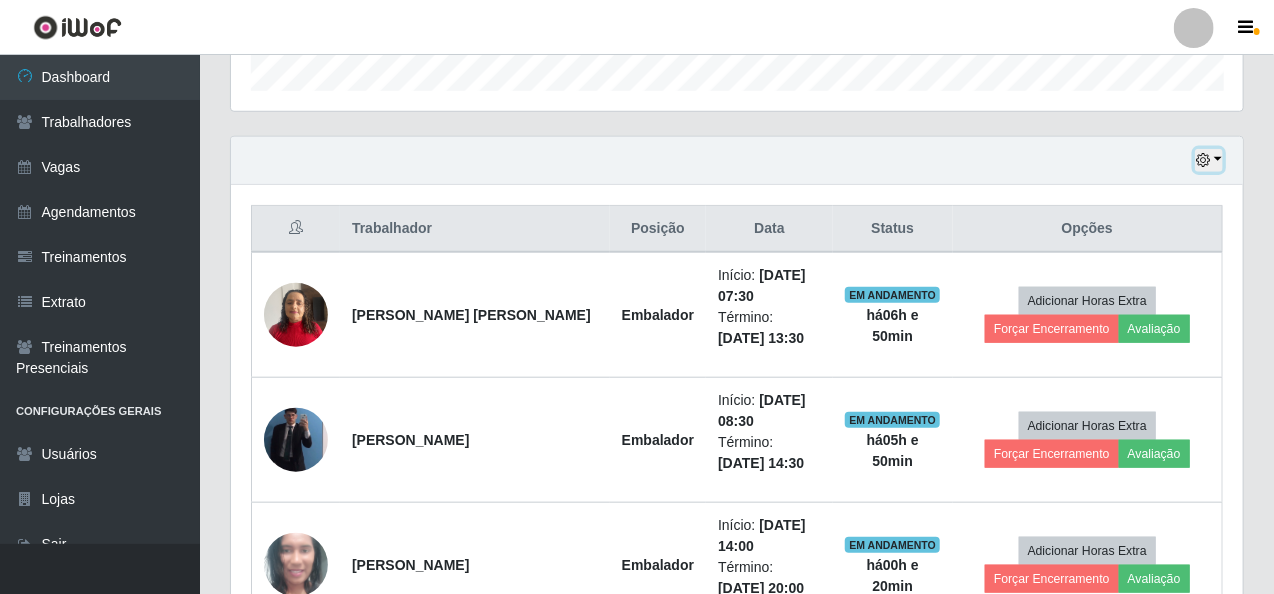 click at bounding box center [1209, 160] 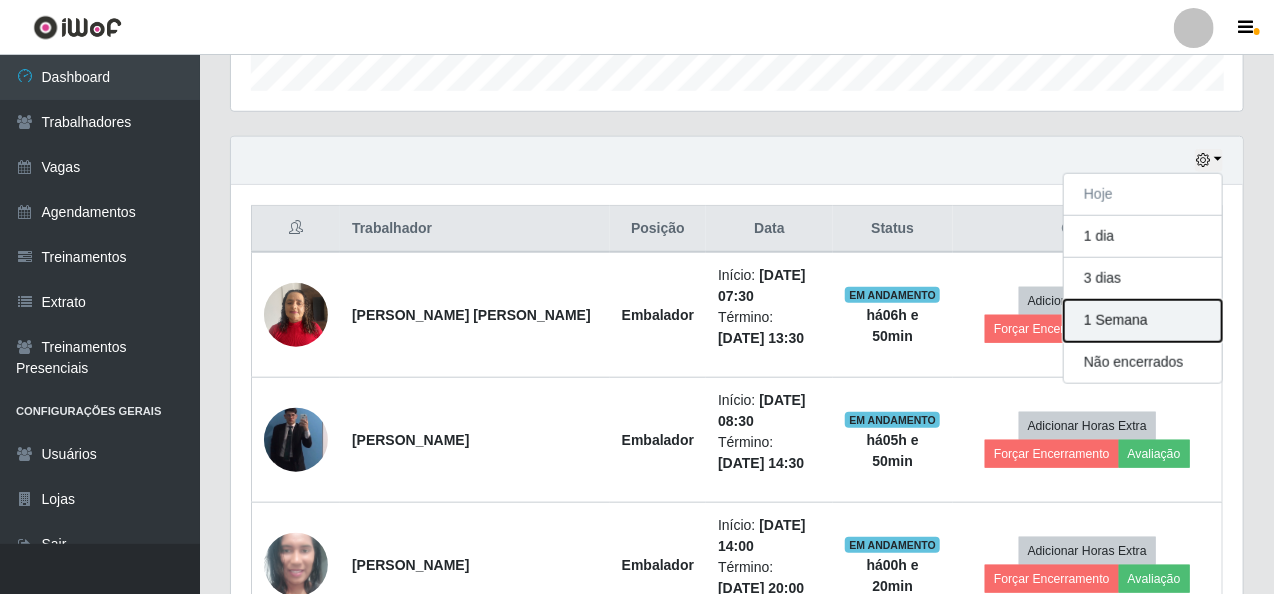 click on "1 Semana" at bounding box center (1143, 321) 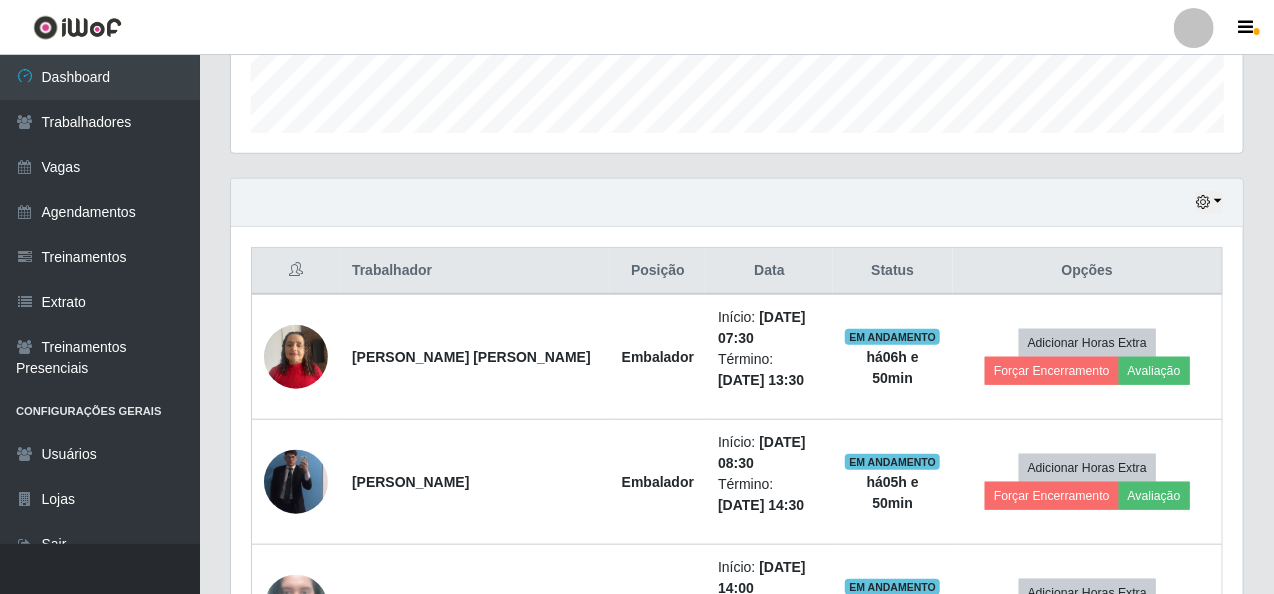 scroll, scrollTop: 700, scrollLeft: 0, axis: vertical 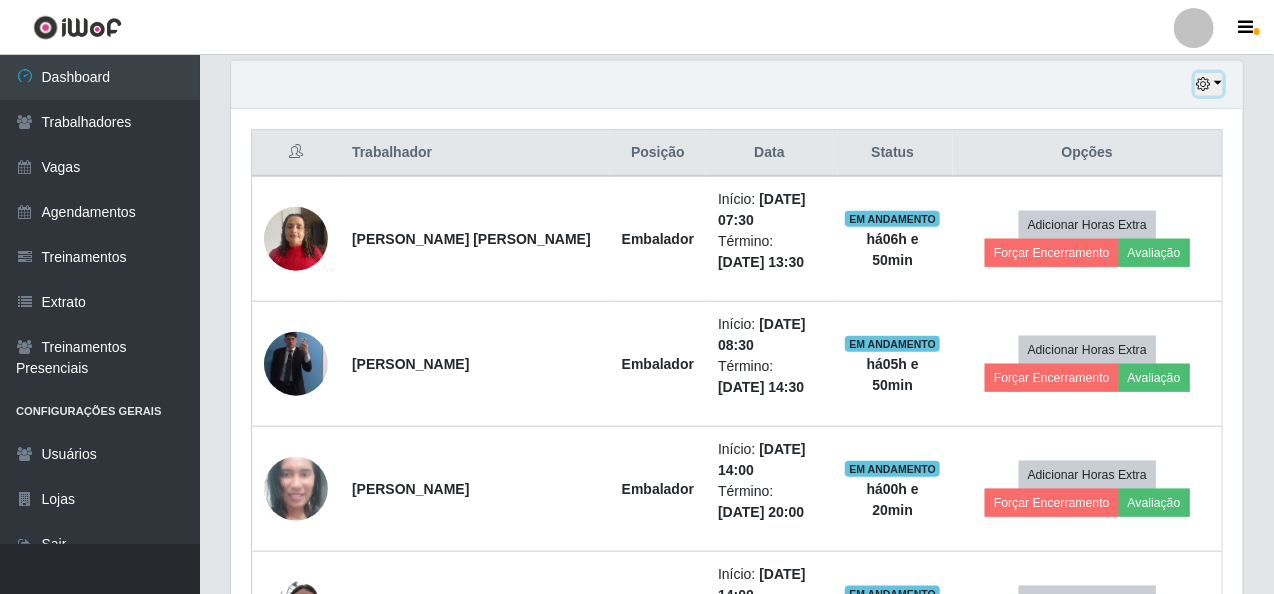 click at bounding box center [1209, 84] 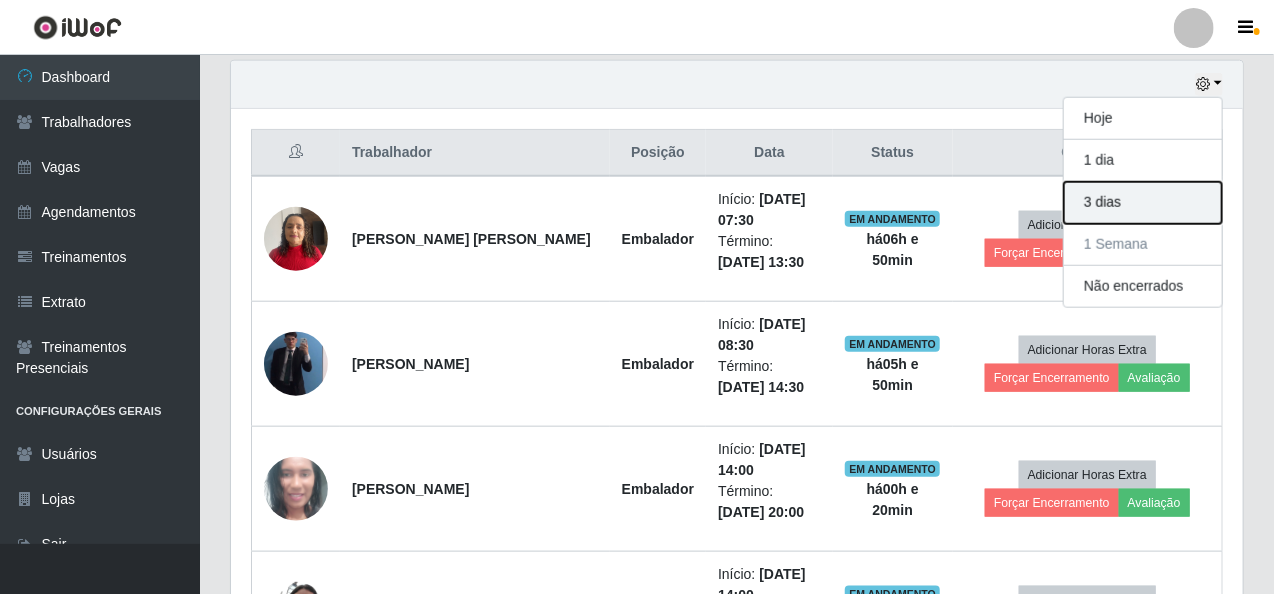 click on "3 dias" at bounding box center (1143, 203) 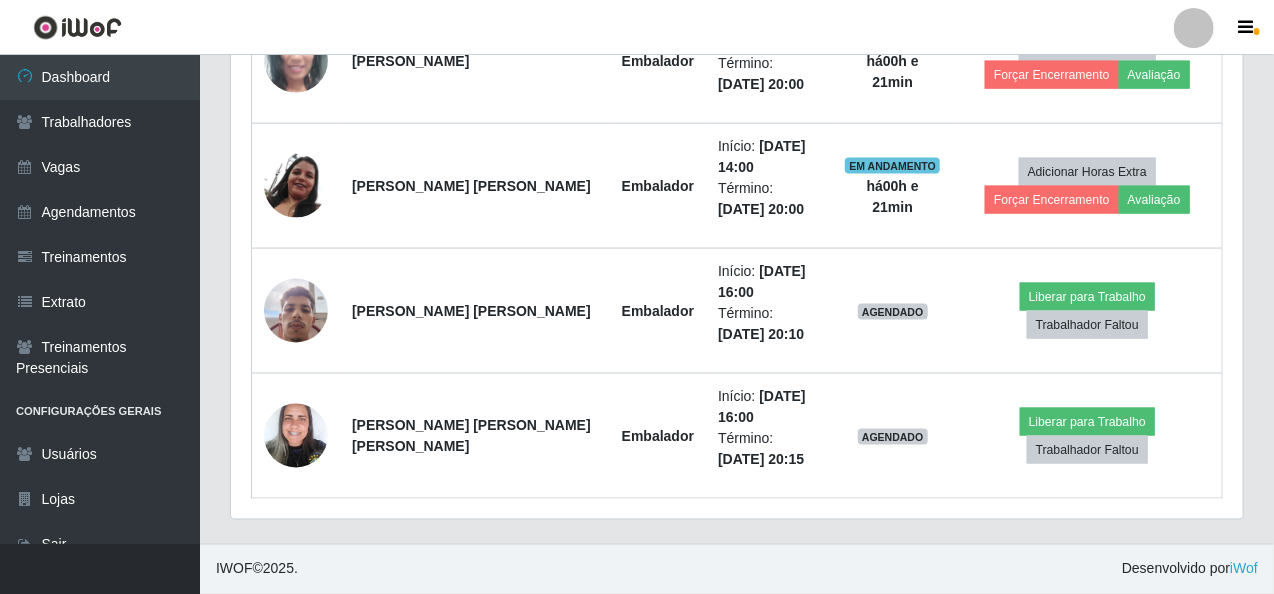 scroll, scrollTop: 1124, scrollLeft: 0, axis: vertical 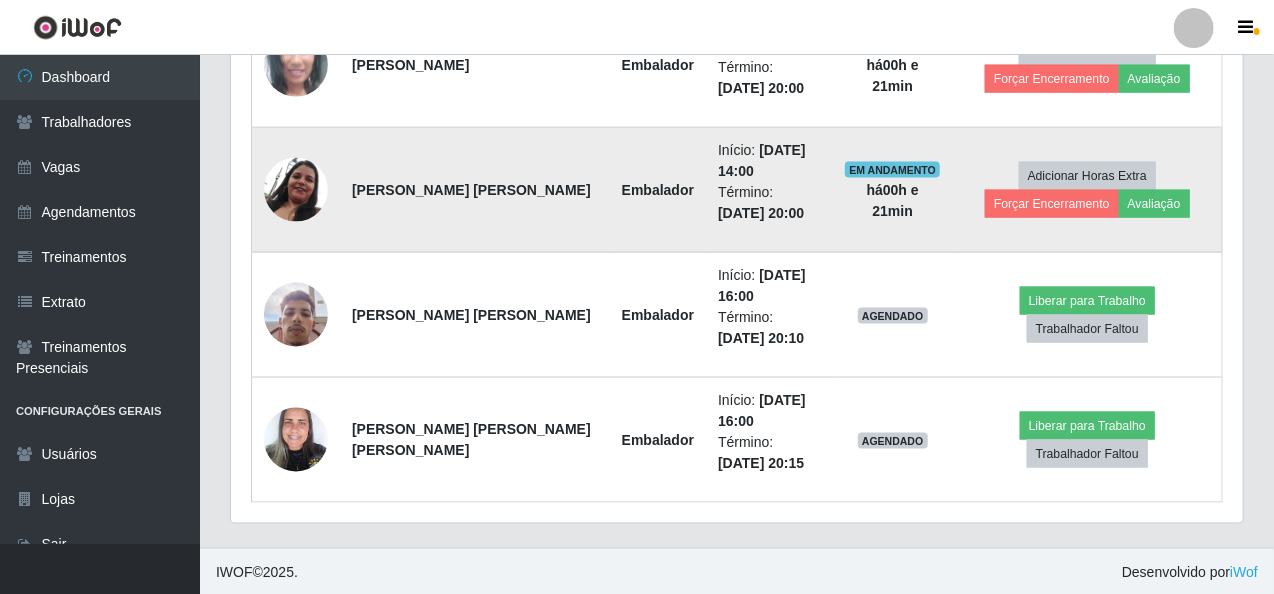drag, startPoint x: 684, startPoint y: 345, endPoint x: 902, endPoint y: 241, distance: 241.53674 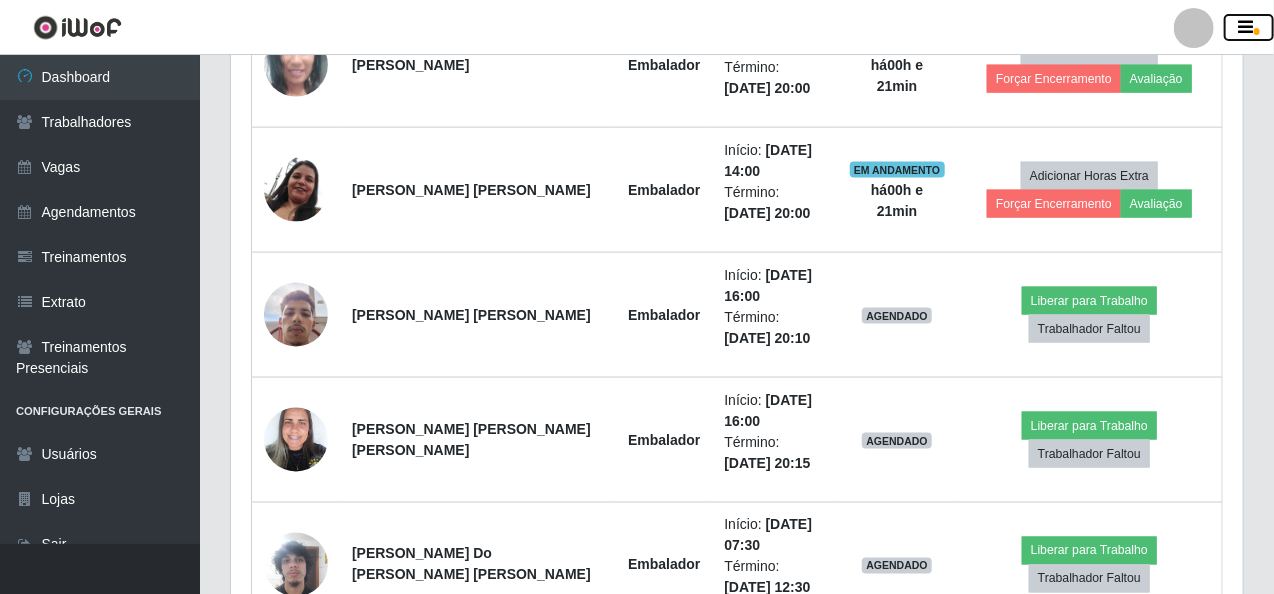click at bounding box center (1249, 28) 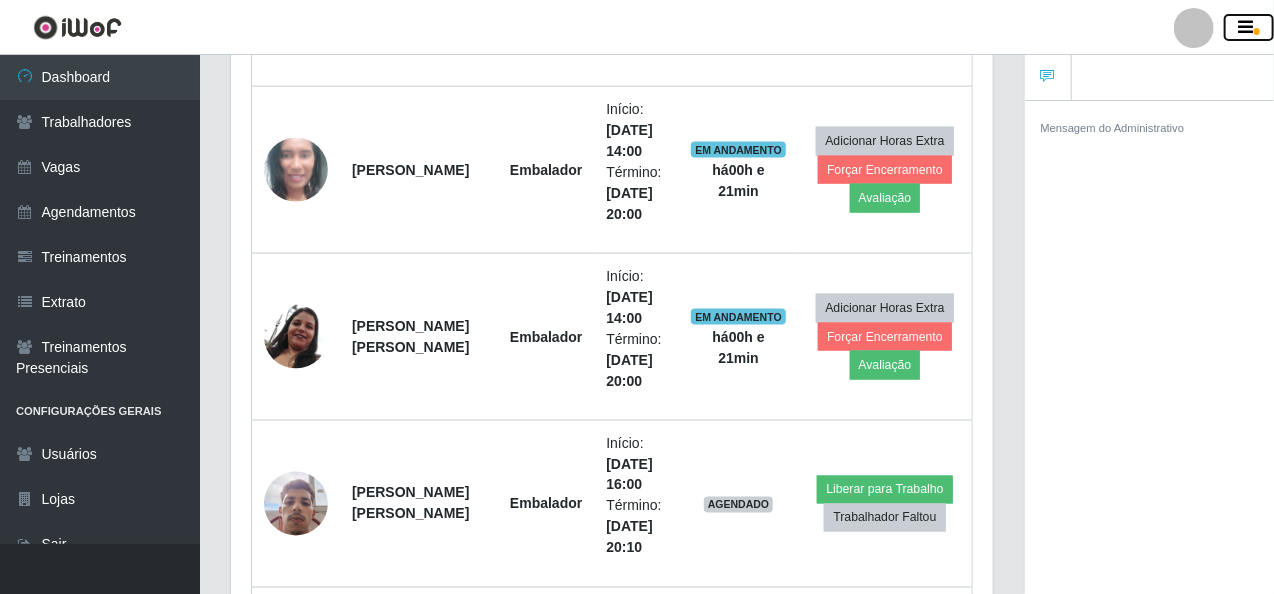 scroll, scrollTop: 415, scrollLeft: 762, axis: both 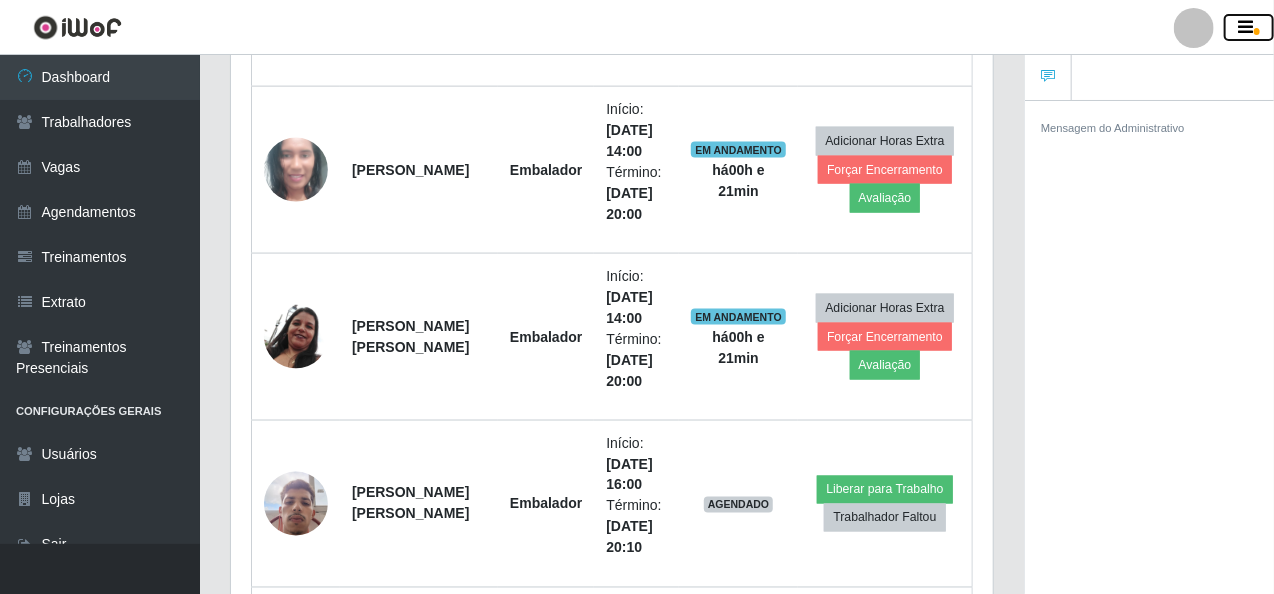 click at bounding box center (1249, 28) 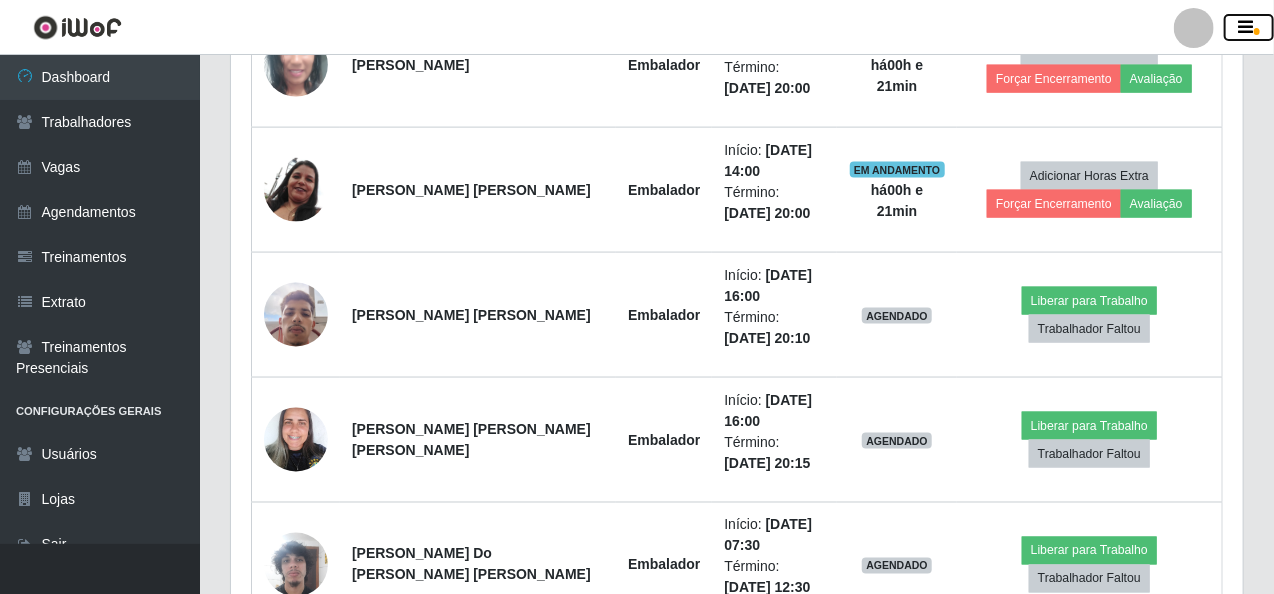 scroll, scrollTop: 999585, scrollLeft: 998987, axis: both 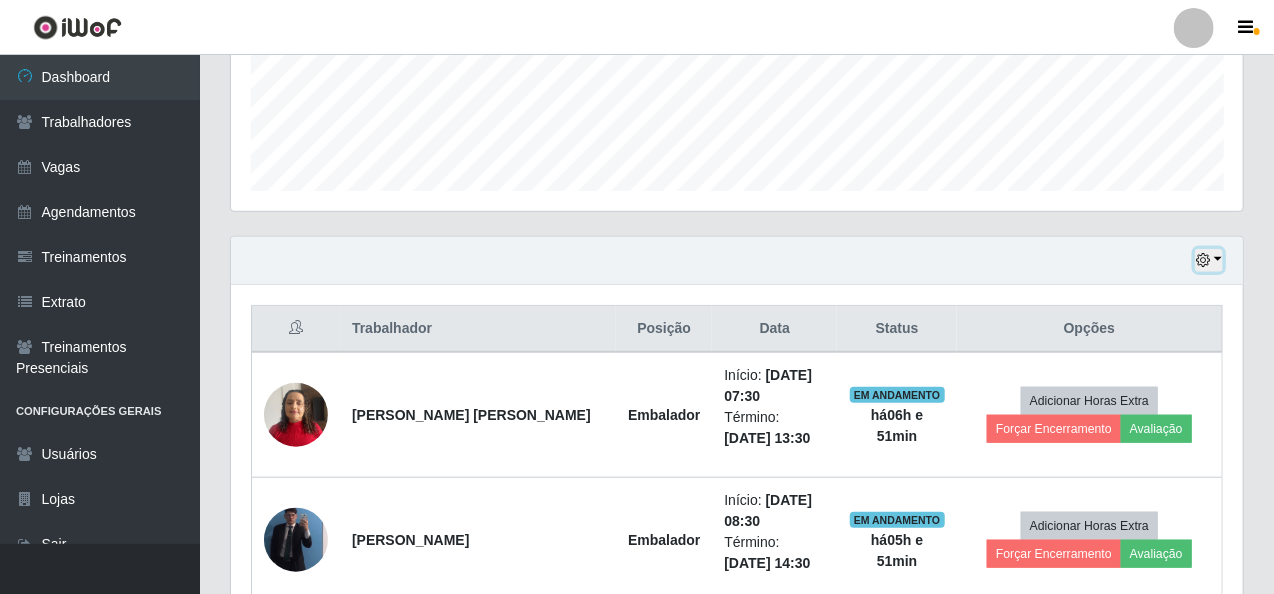 click at bounding box center [1209, 260] 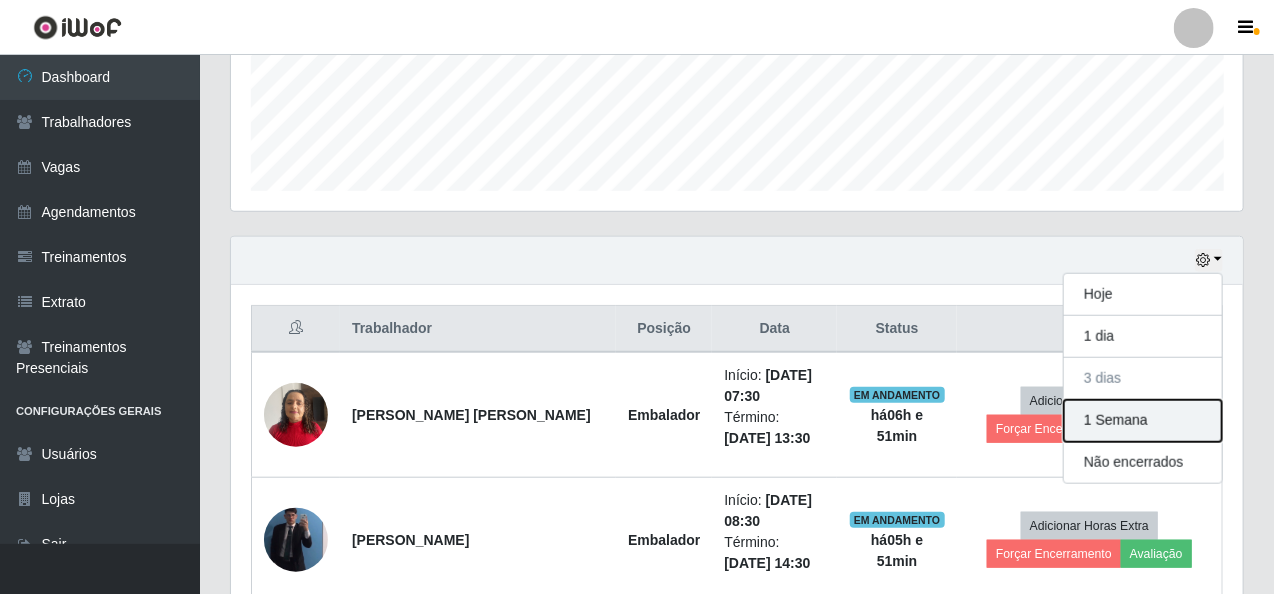 click on "1 Semana" at bounding box center (1143, 421) 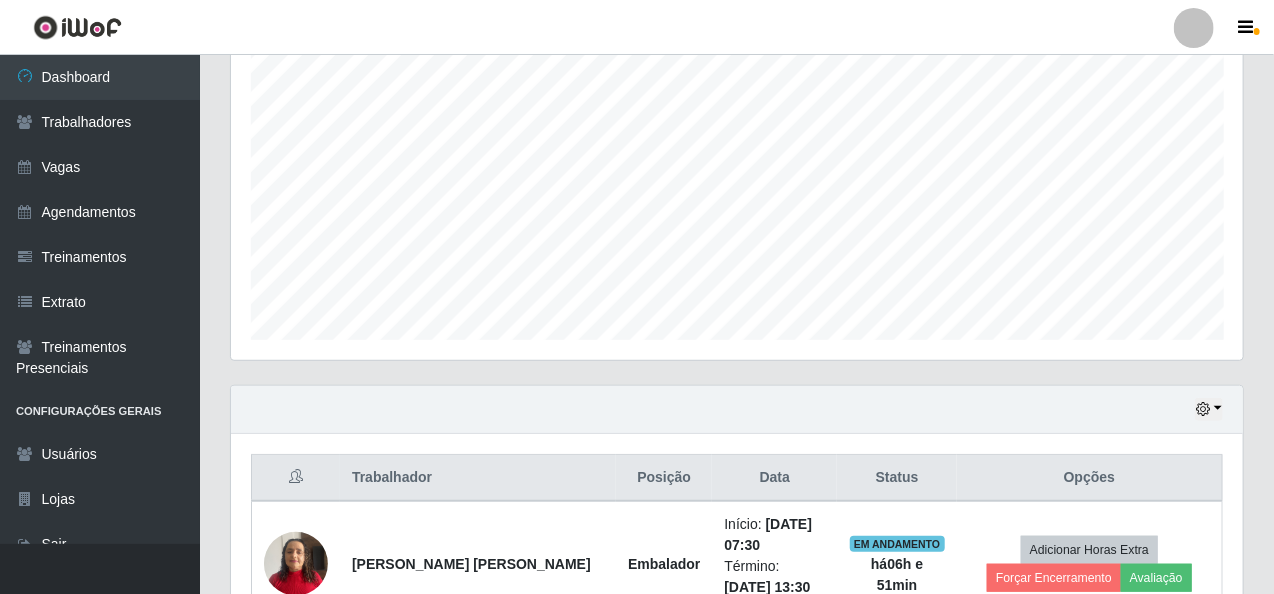 scroll, scrollTop: 524, scrollLeft: 0, axis: vertical 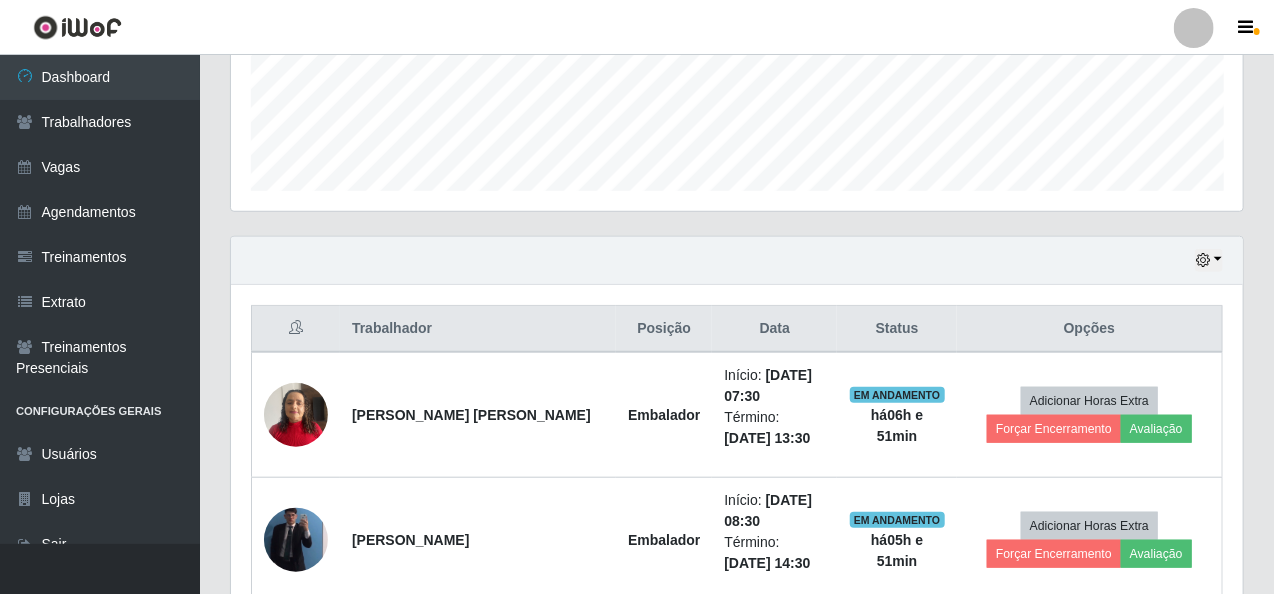 drag, startPoint x: 874, startPoint y: 205, endPoint x: 791, endPoint y: 231, distance: 86.977005 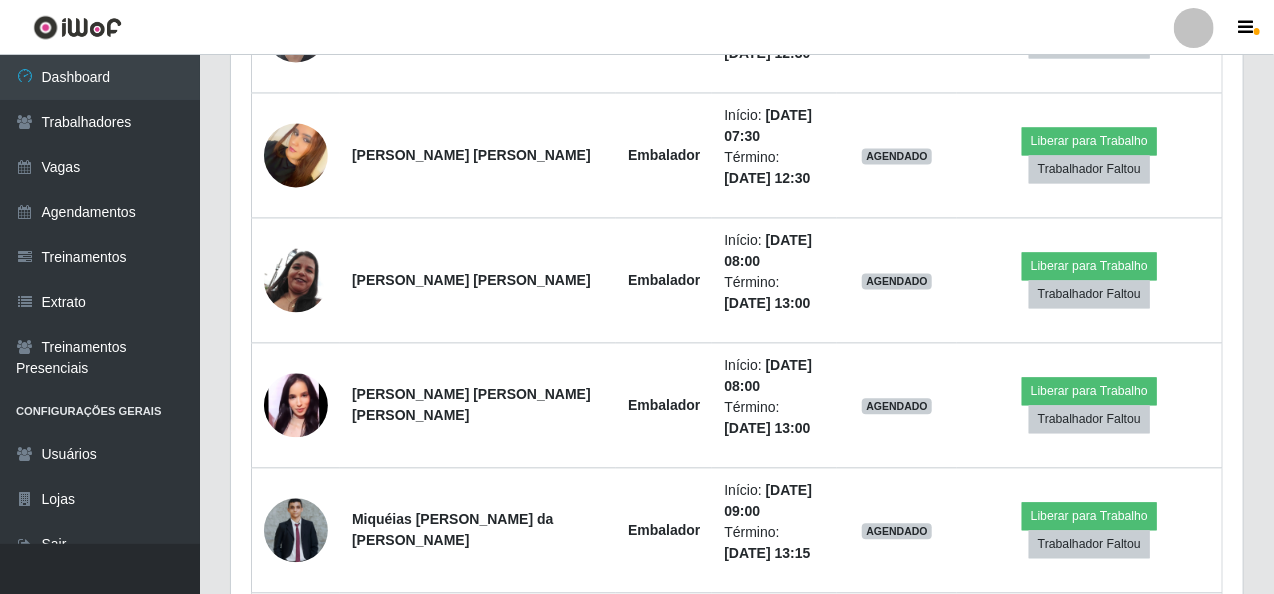 scroll, scrollTop: 1624, scrollLeft: 0, axis: vertical 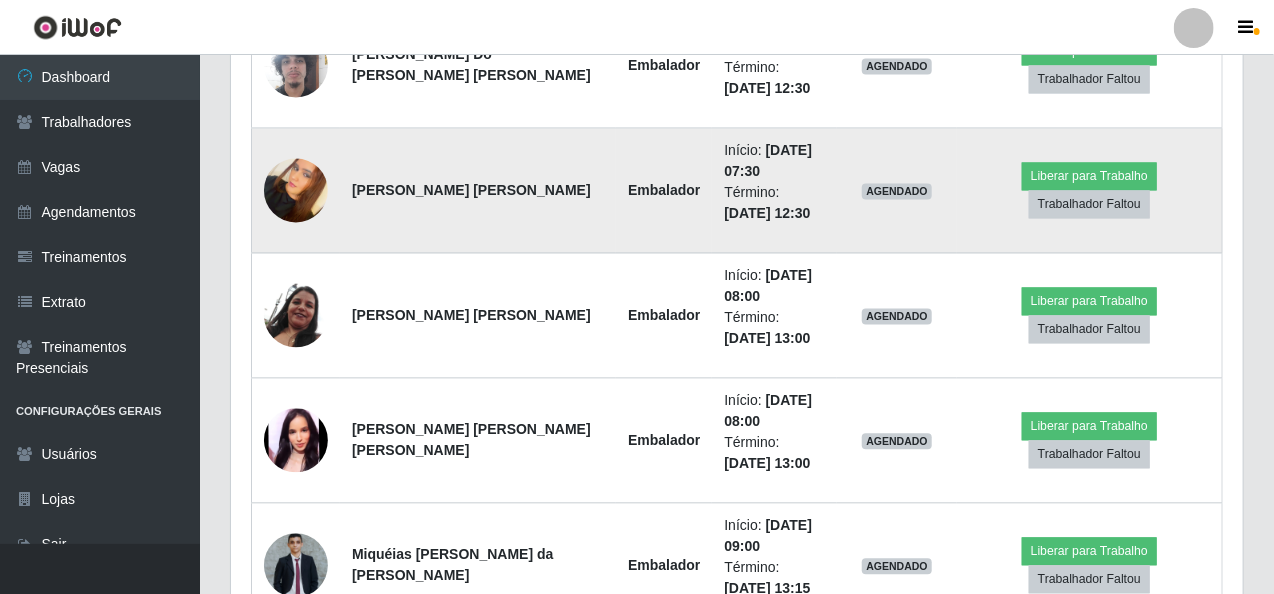 click at bounding box center (296, 190) 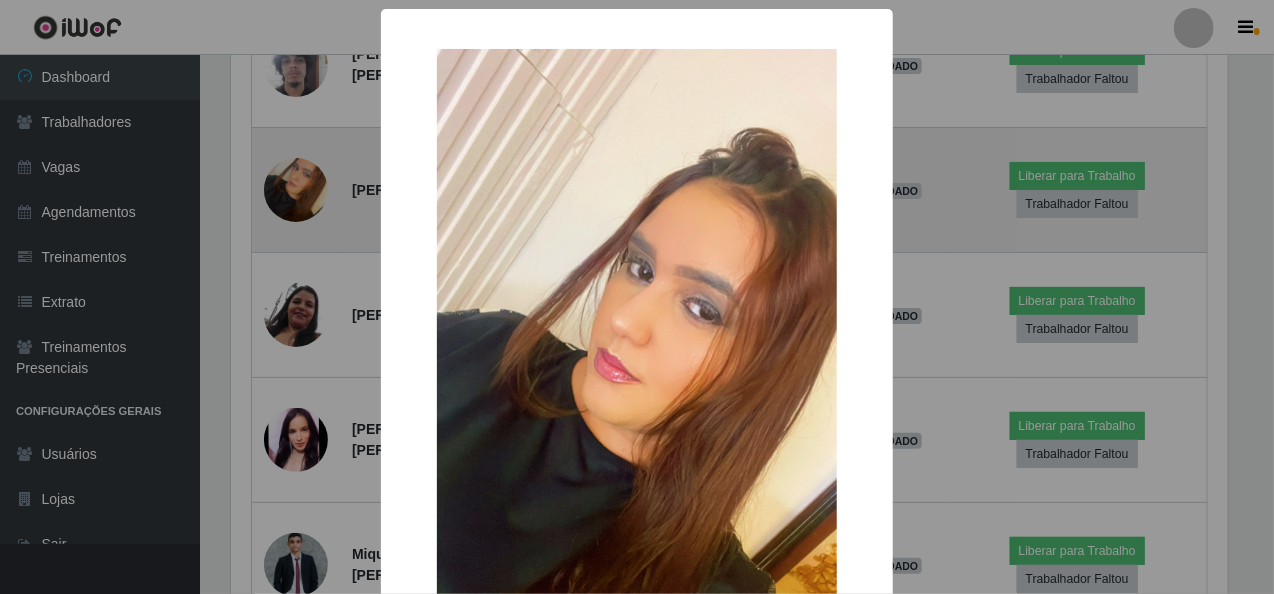 scroll, scrollTop: 999585, scrollLeft: 998996, axis: both 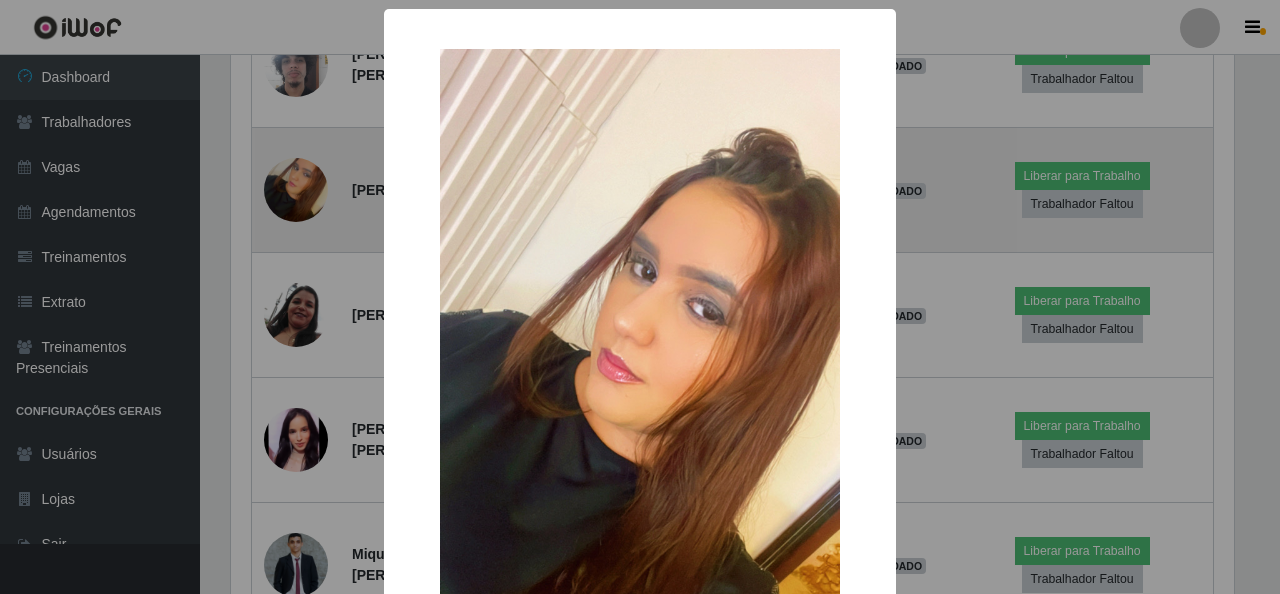 click on "× OK Cancel" at bounding box center (640, 297) 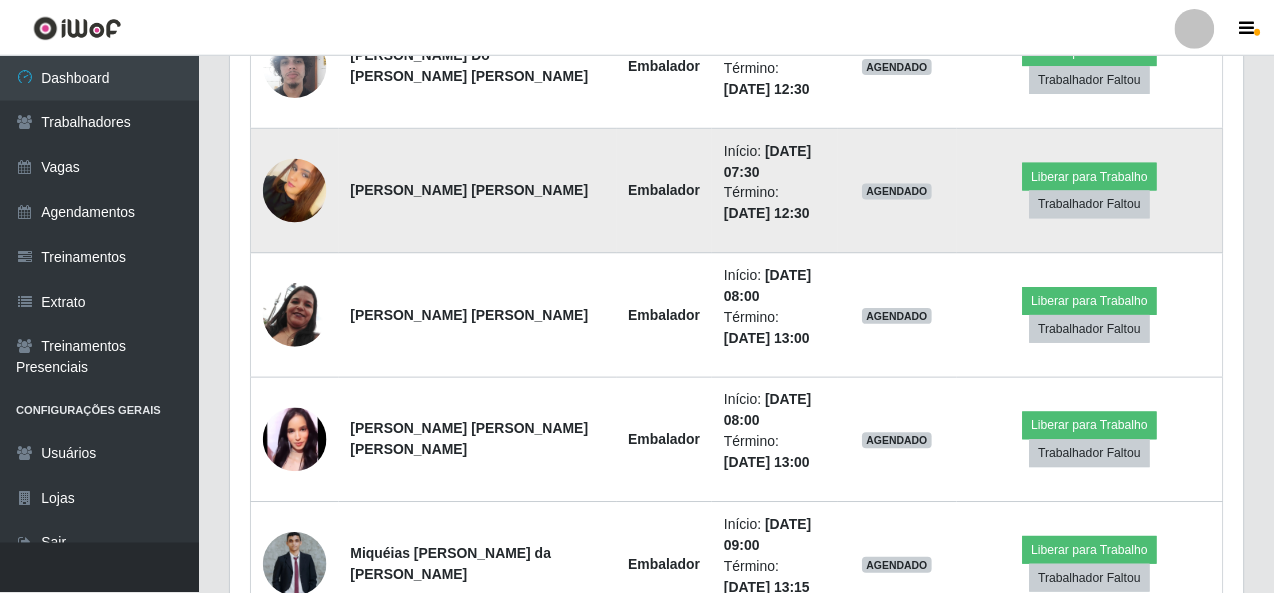 scroll, scrollTop: 999585, scrollLeft: 998987, axis: both 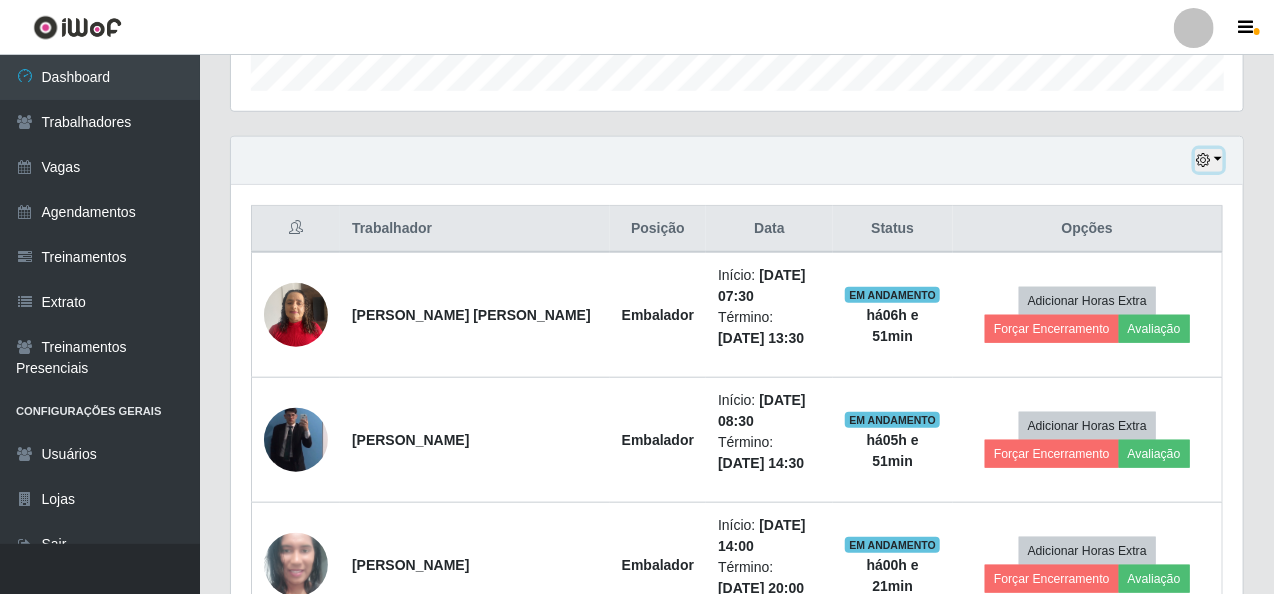 click at bounding box center [1209, 160] 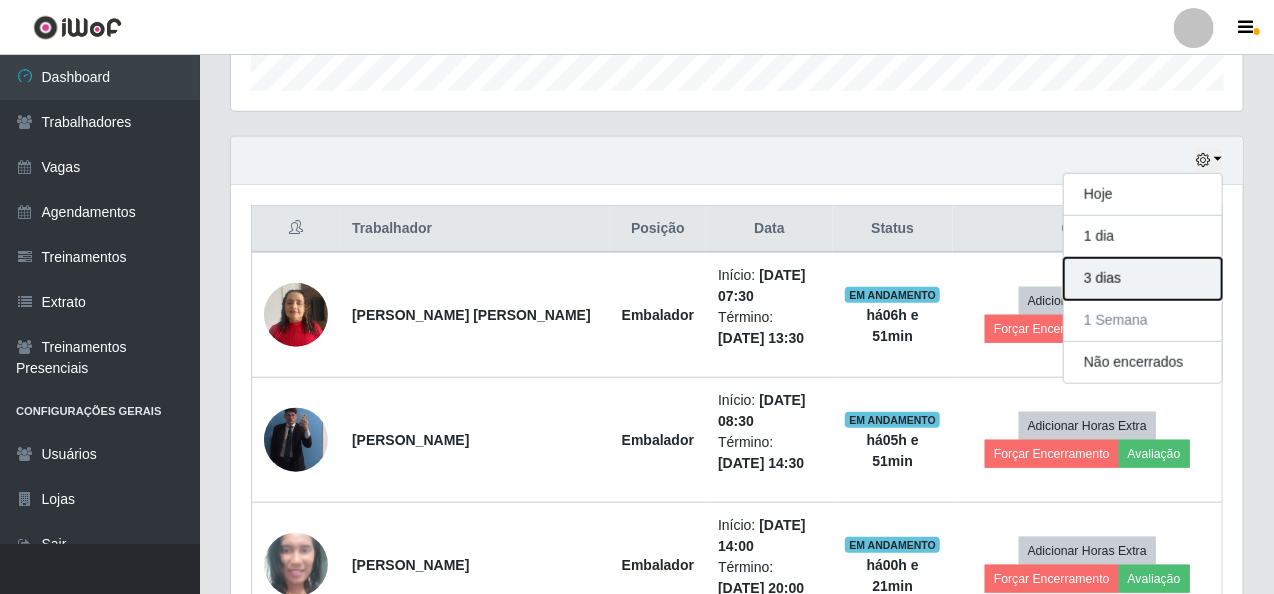 click on "3 dias" at bounding box center (1143, 279) 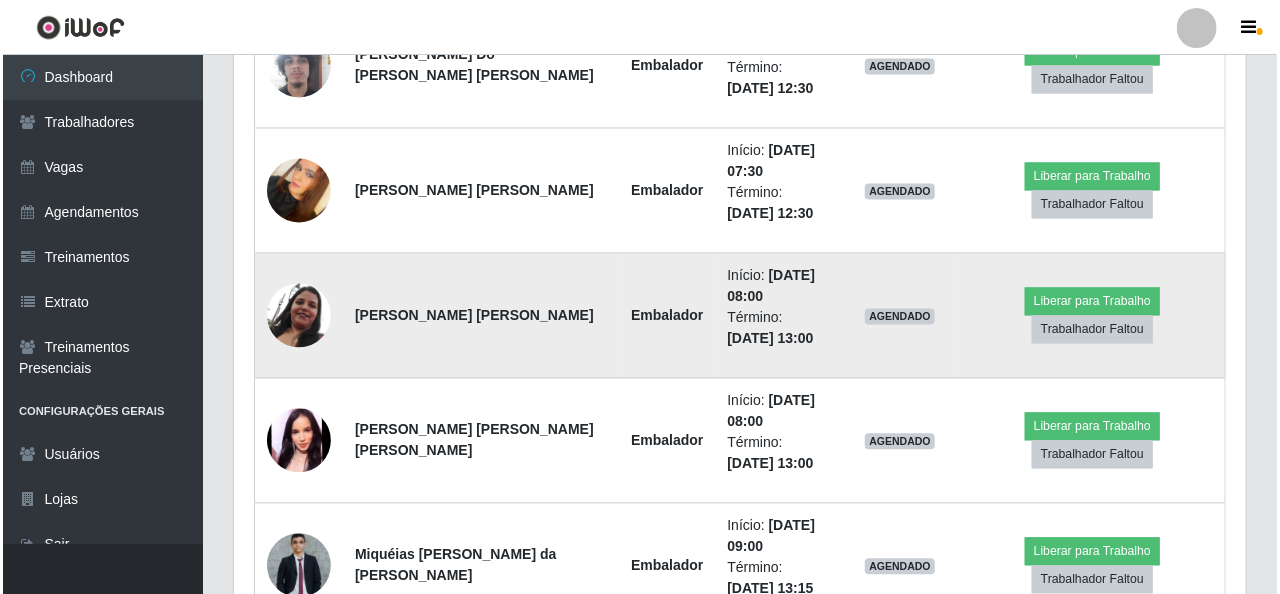 scroll, scrollTop: 1524, scrollLeft: 0, axis: vertical 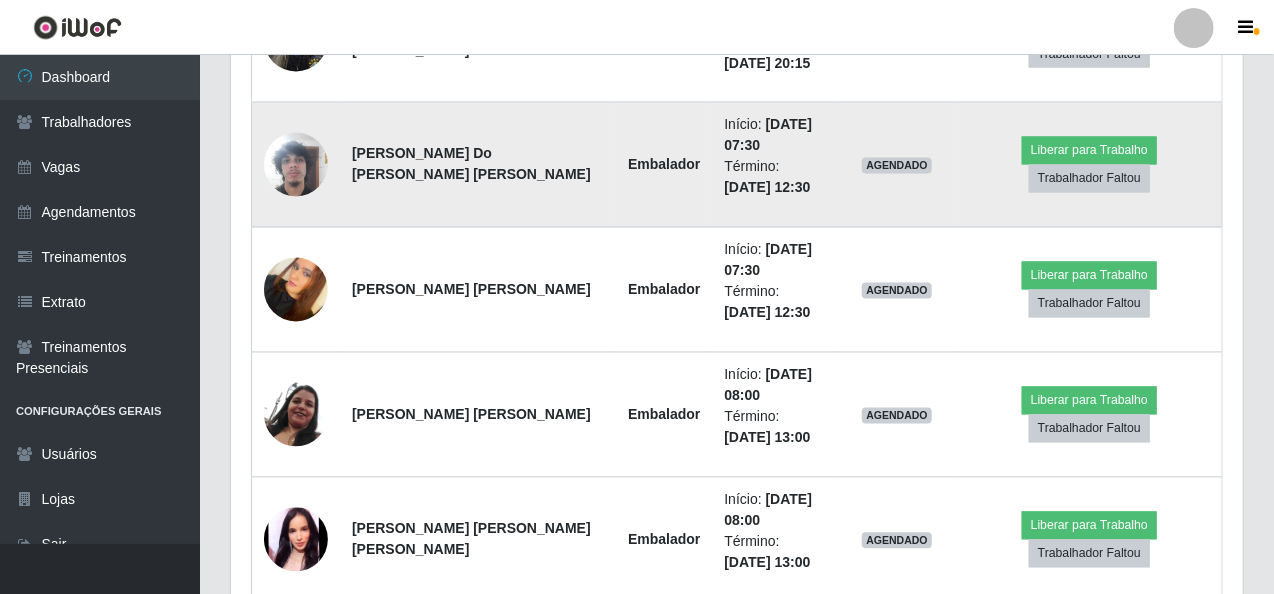 click at bounding box center [296, 165] 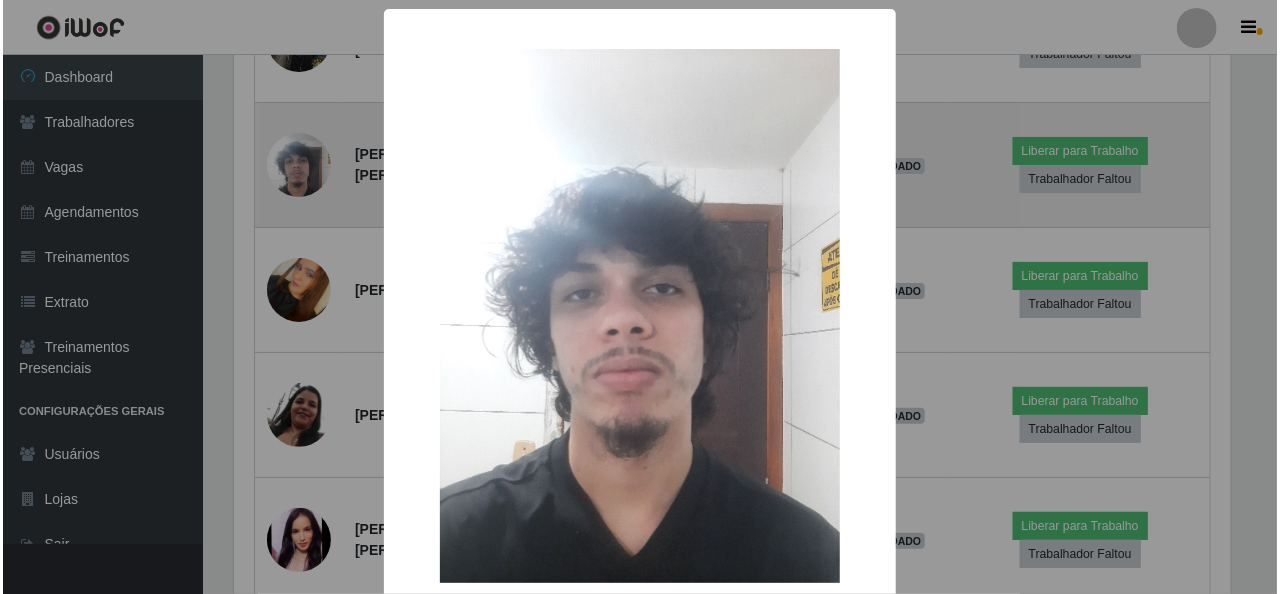 scroll, scrollTop: 999585, scrollLeft: 998996, axis: both 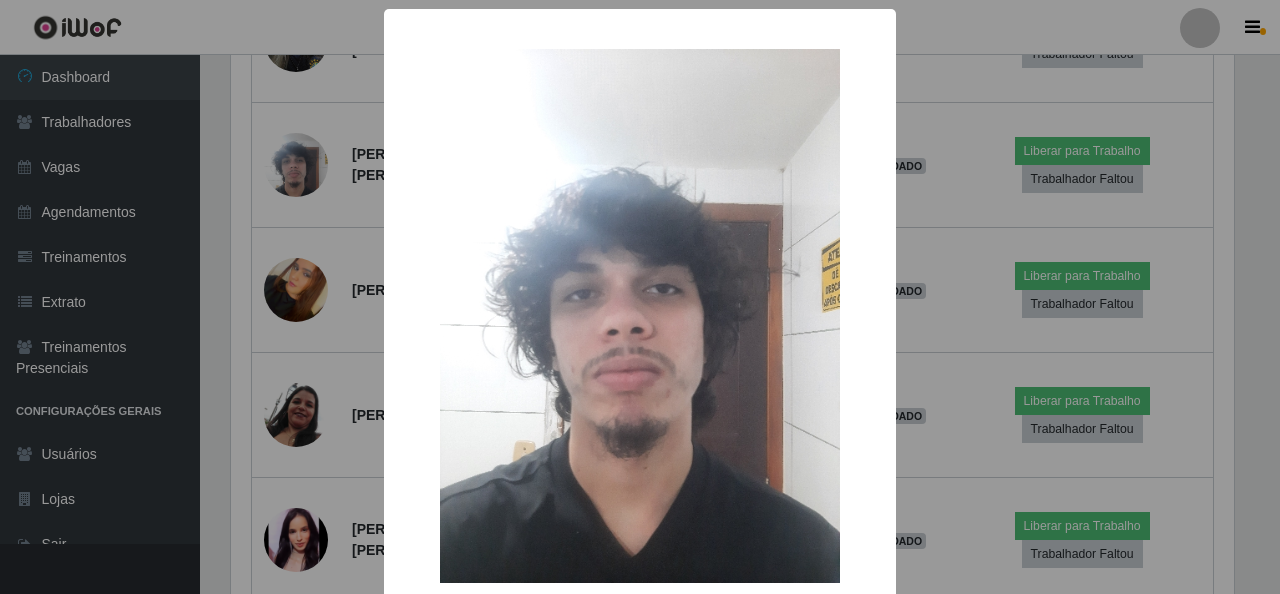 click on "× OK Cancel" at bounding box center (640, 297) 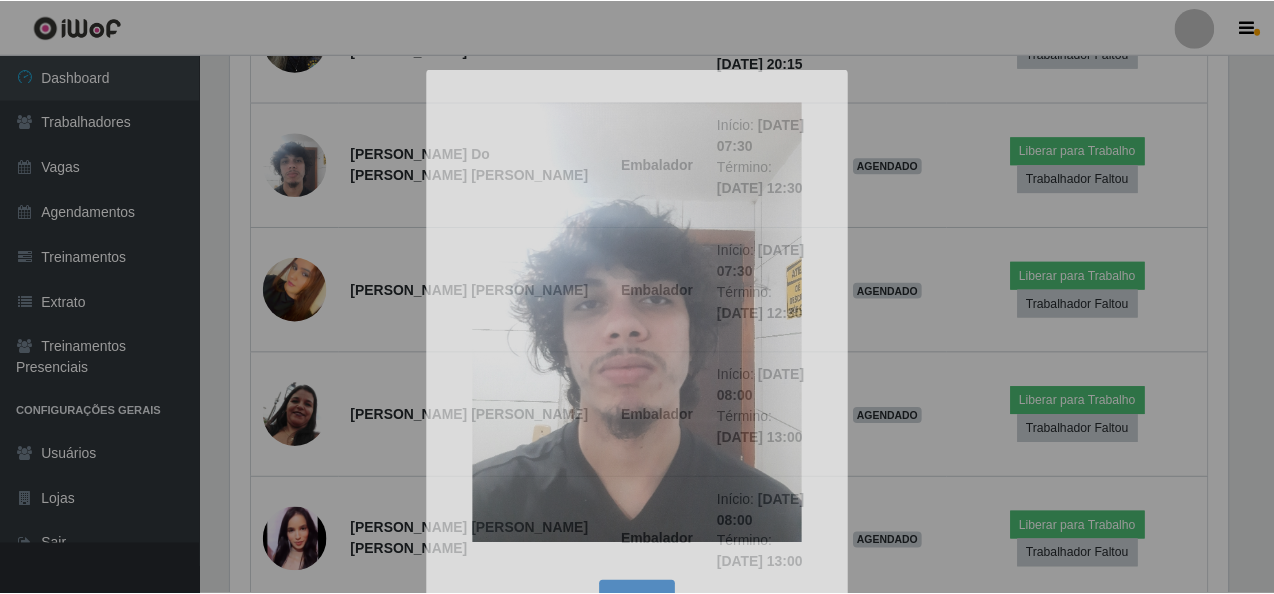 scroll, scrollTop: 999585, scrollLeft: 998987, axis: both 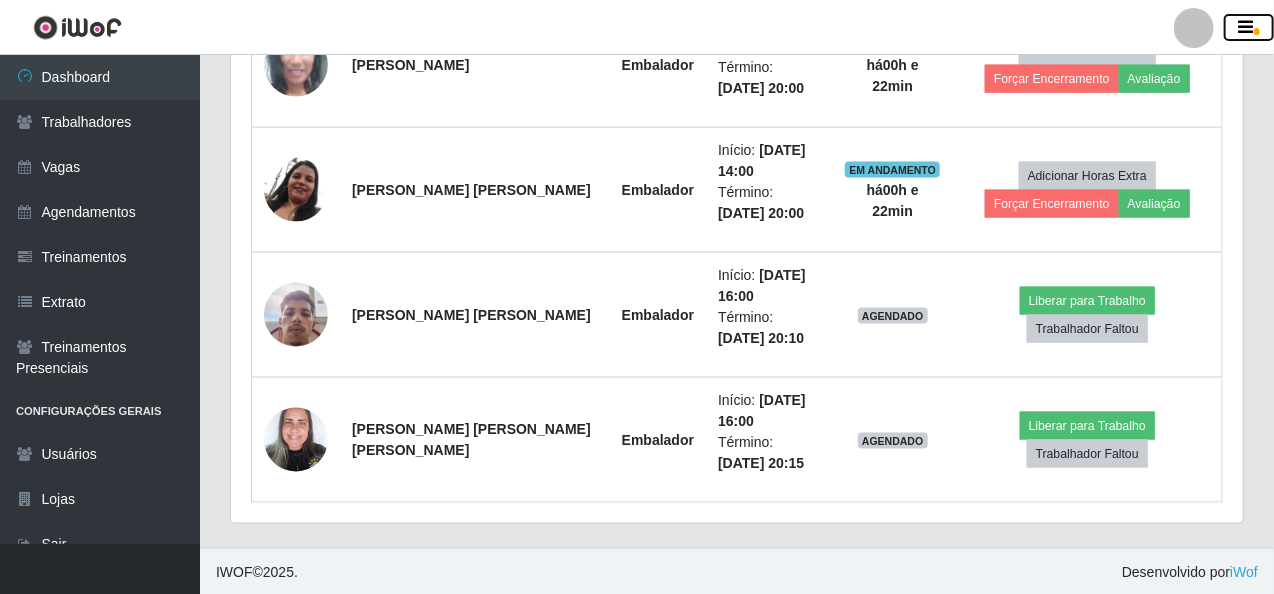 click at bounding box center (1249, 28) 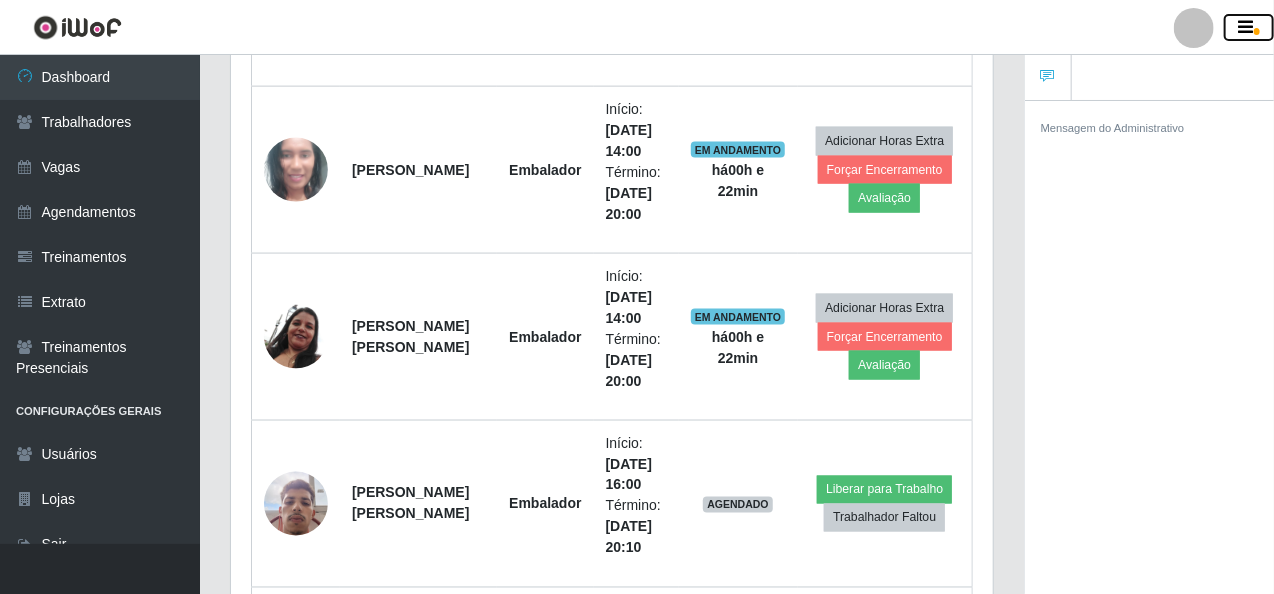 scroll 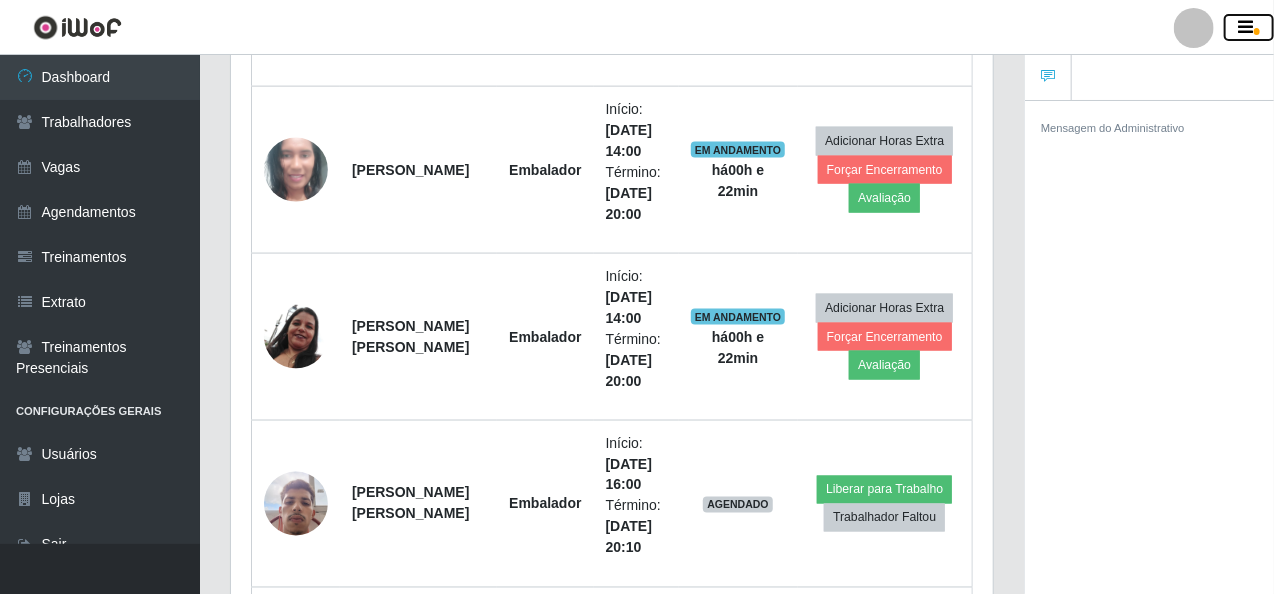 click at bounding box center [1249, 28] 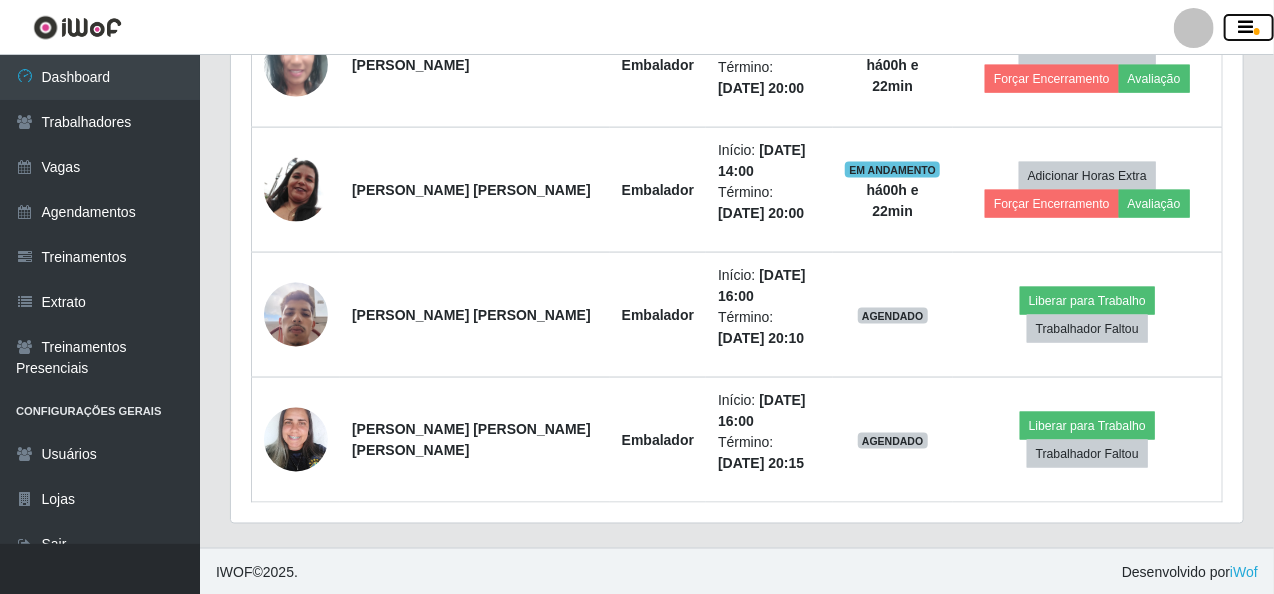 click at bounding box center (1246, 28) 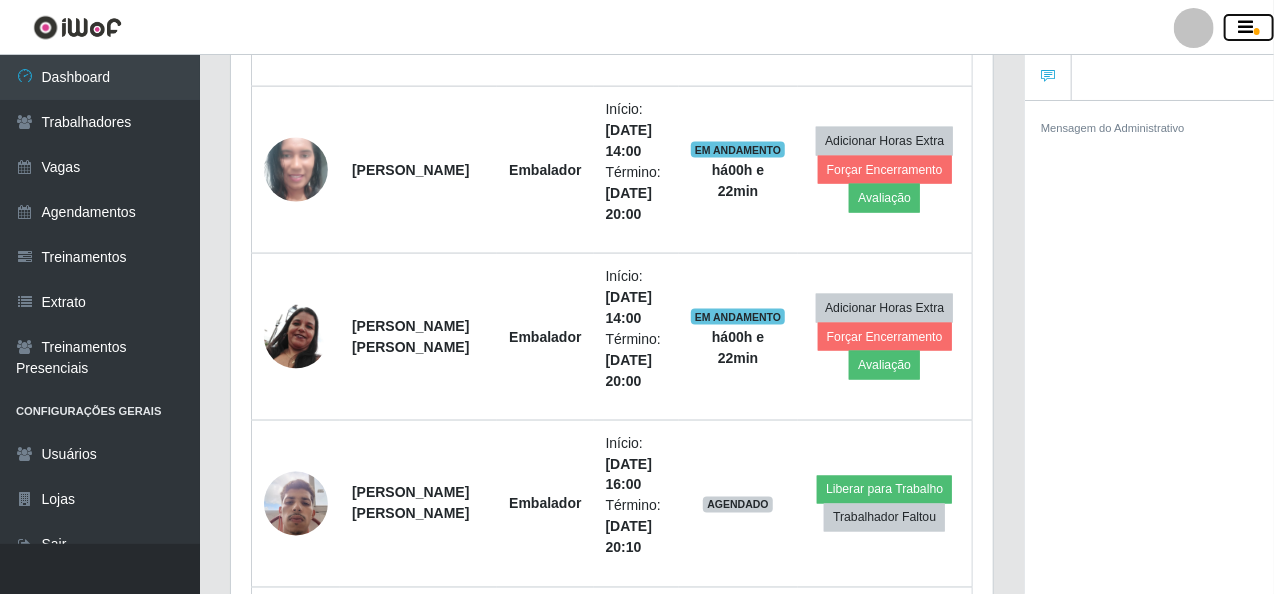 click at bounding box center [1246, 28] 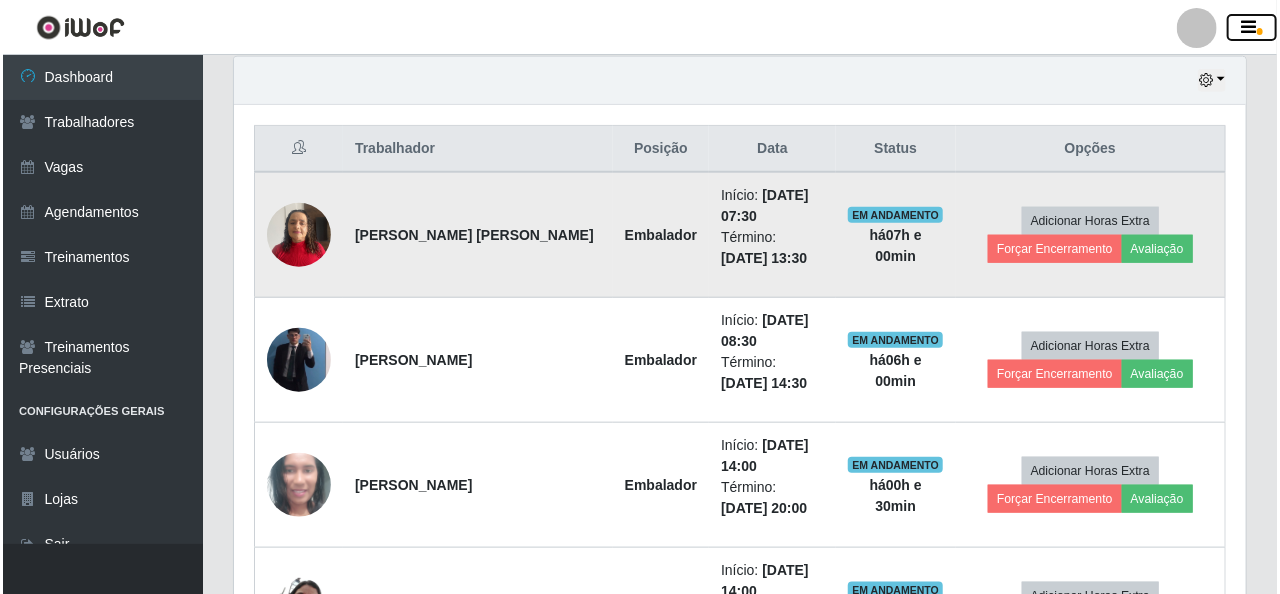 scroll, scrollTop: 824, scrollLeft: 0, axis: vertical 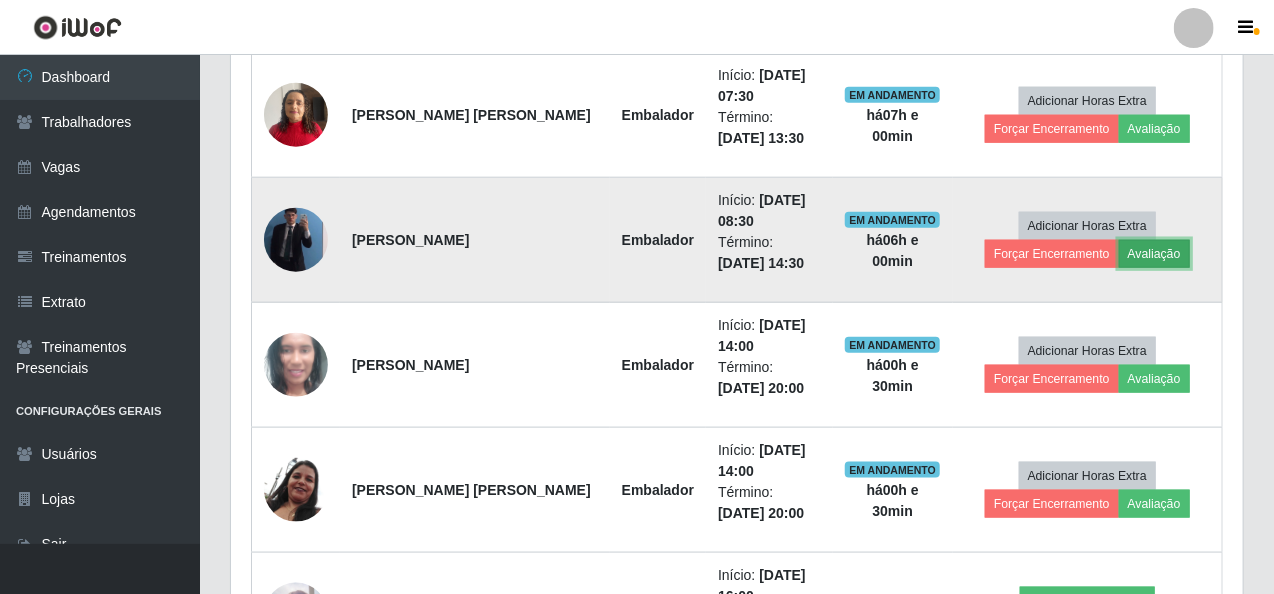 click on "Avaliação" at bounding box center [1154, 254] 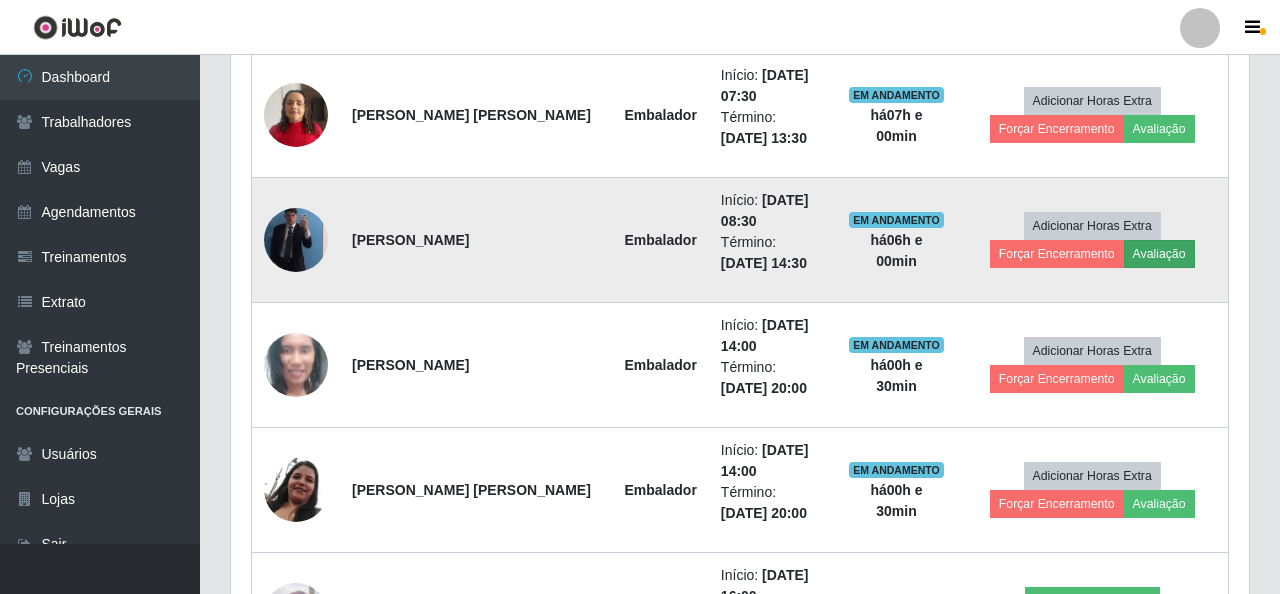 scroll, scrollTop: 999585, scrollLeft: 998996, axis: both 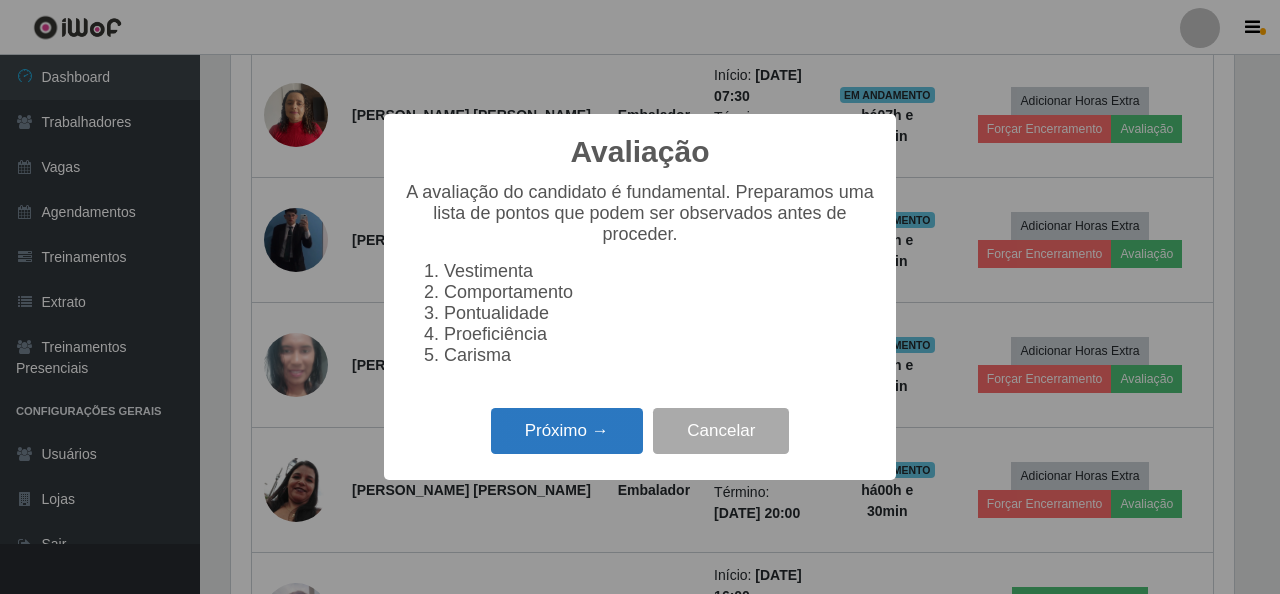click on "Próximo →" at bounding box center [567, 431] 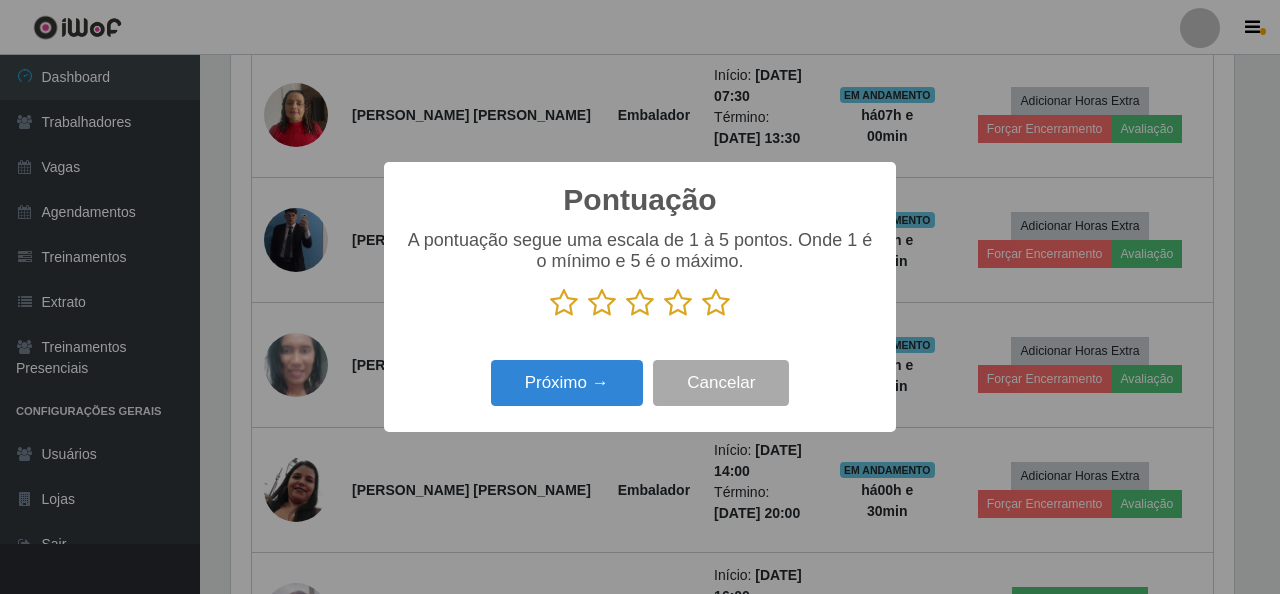 scroll, scrollTop: 999585, scrollLeft: 998996, axis: both 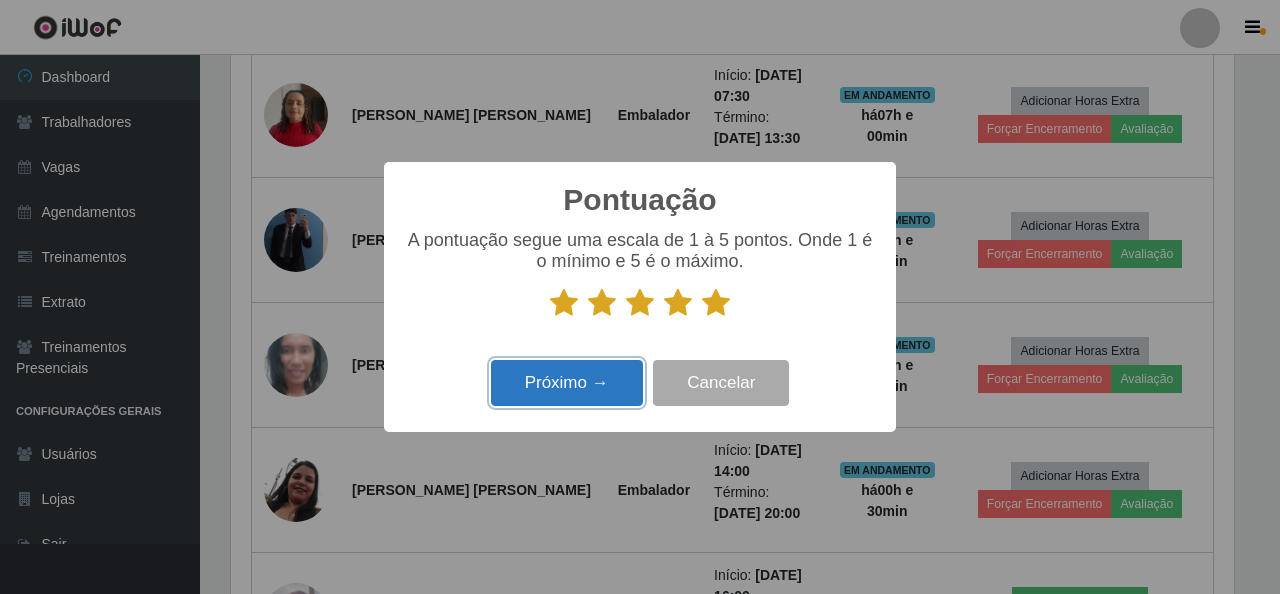 click on "Próximo →" at bounding box center (567, 383) 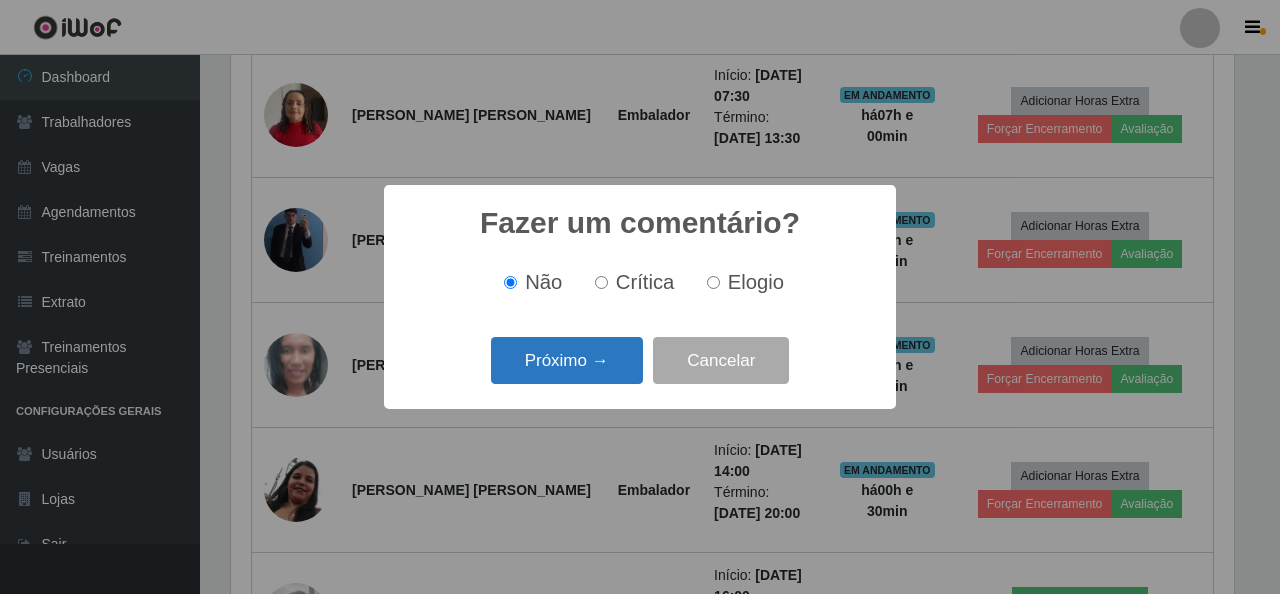 click on "Próximo →" at bounding box center [567, 360] 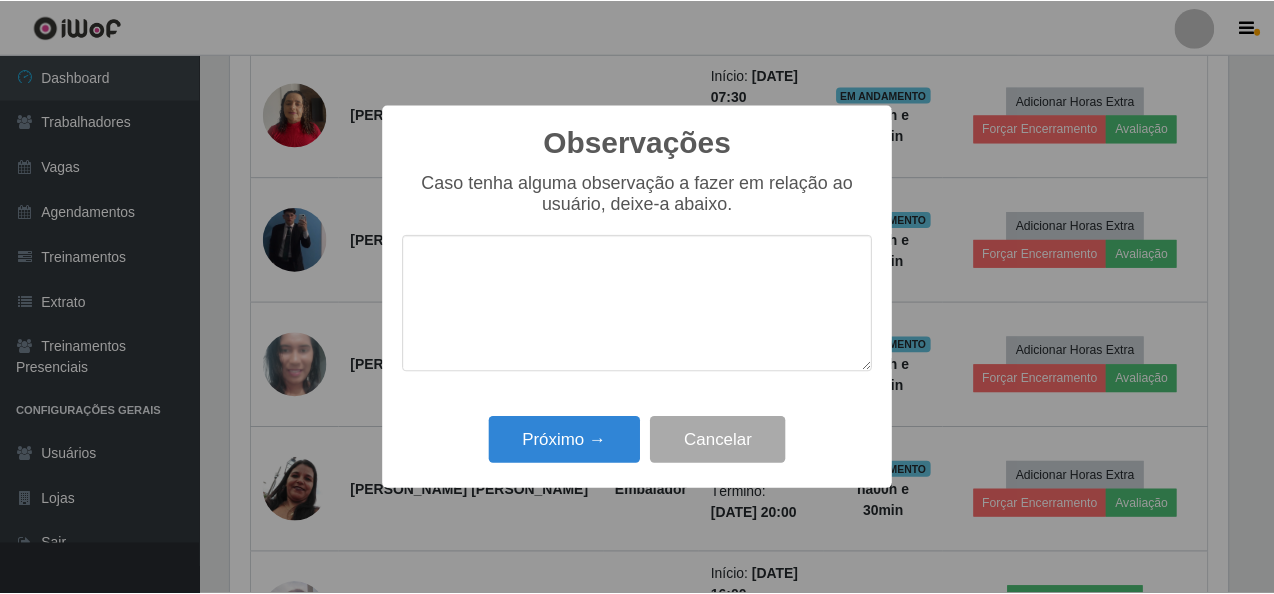 scroll, scrollTop: 999585, scrollLeft: 998996, axis: both 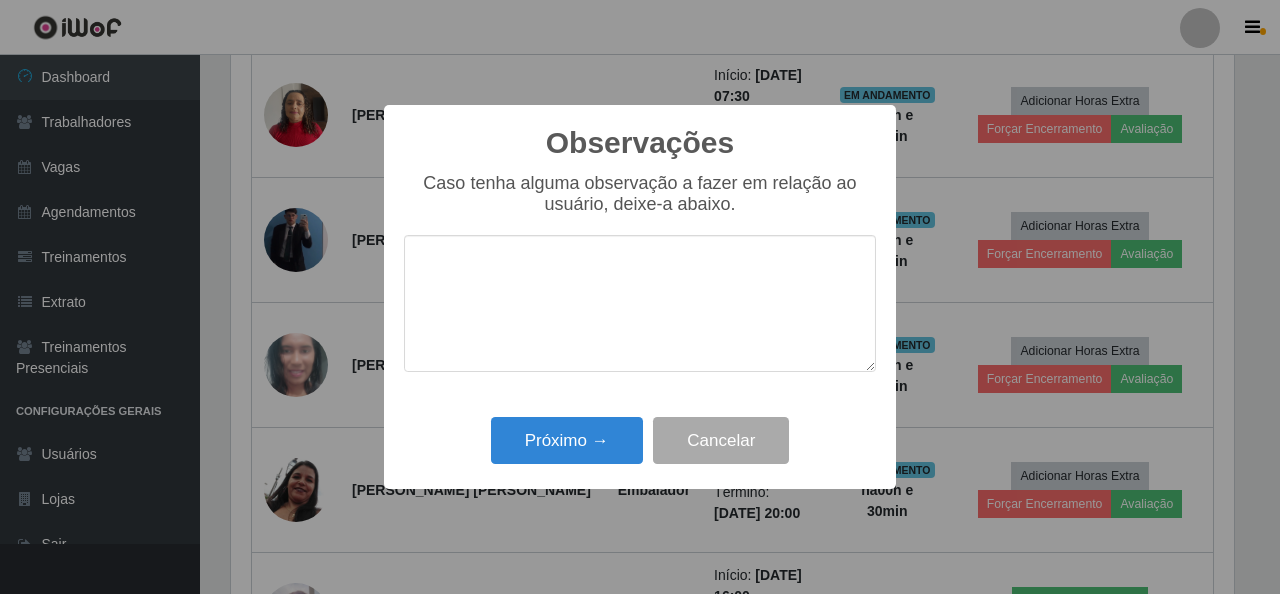 click on "Próximo → Cancelar" at bounding box center [640, 440] 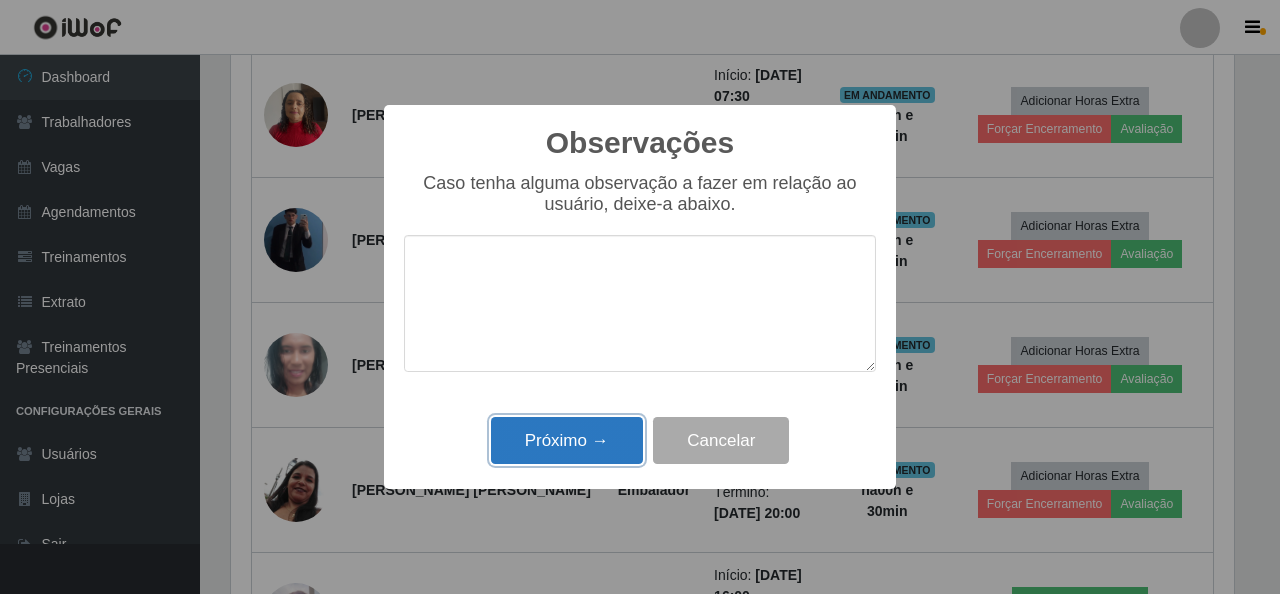 click on "Próximo →" at bounding box center (567, 440) 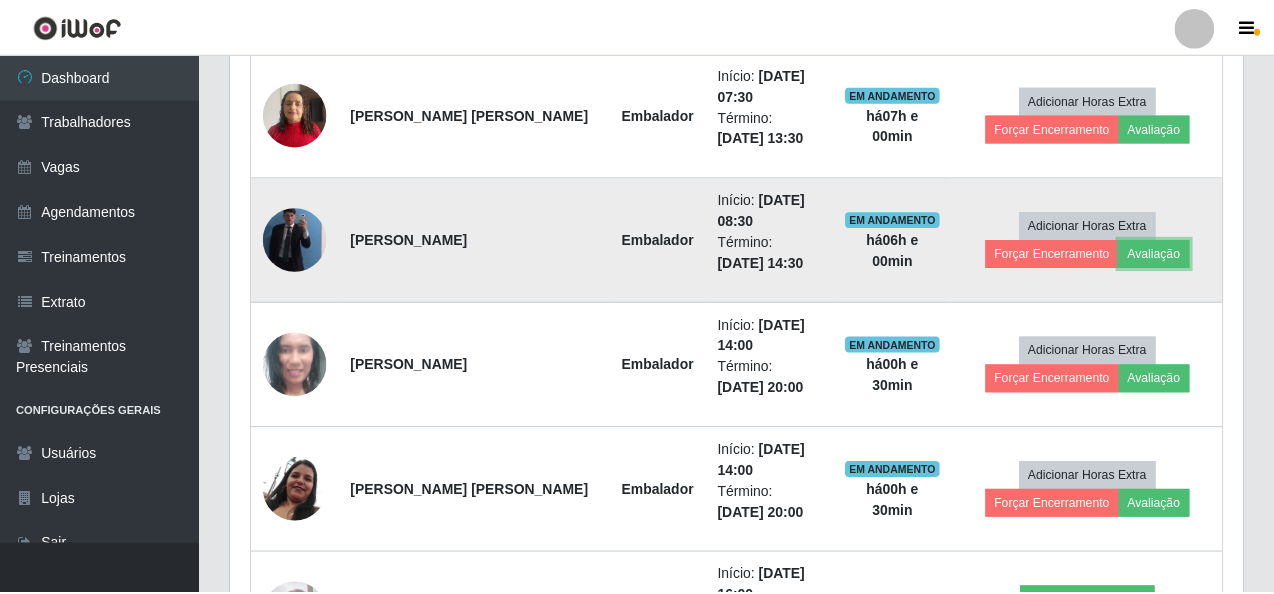 scroll, scrollTop: 999585, scrollLeft: 998987, axis: both 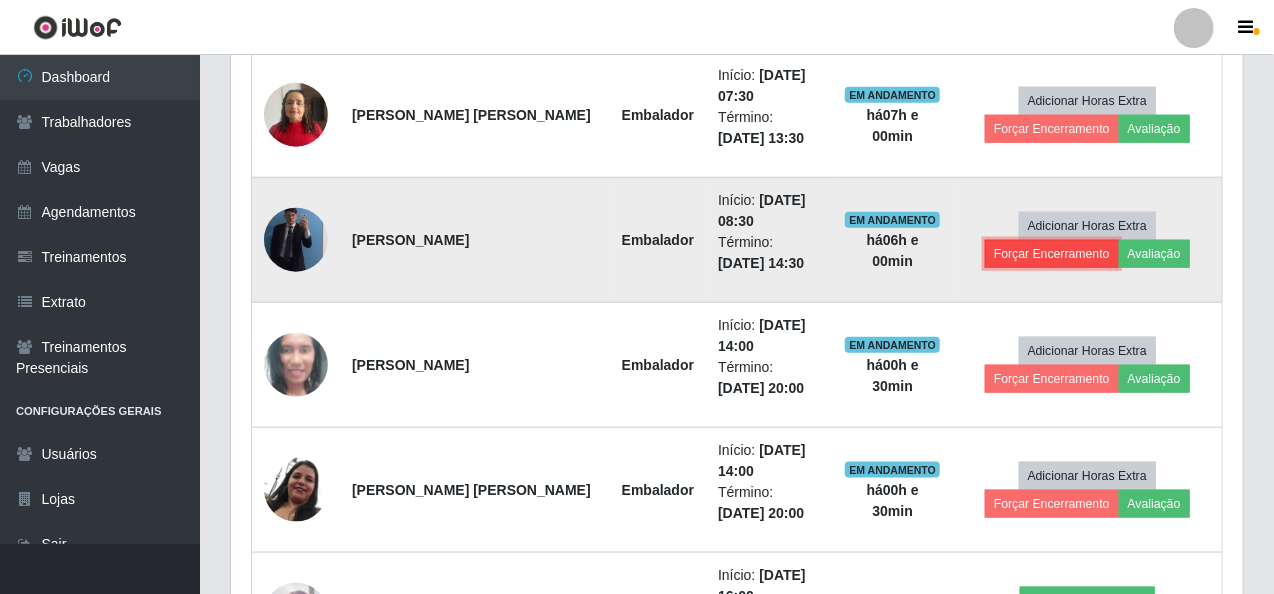 click on "Forçar Encerramento" at bounding box center [1052, 254] 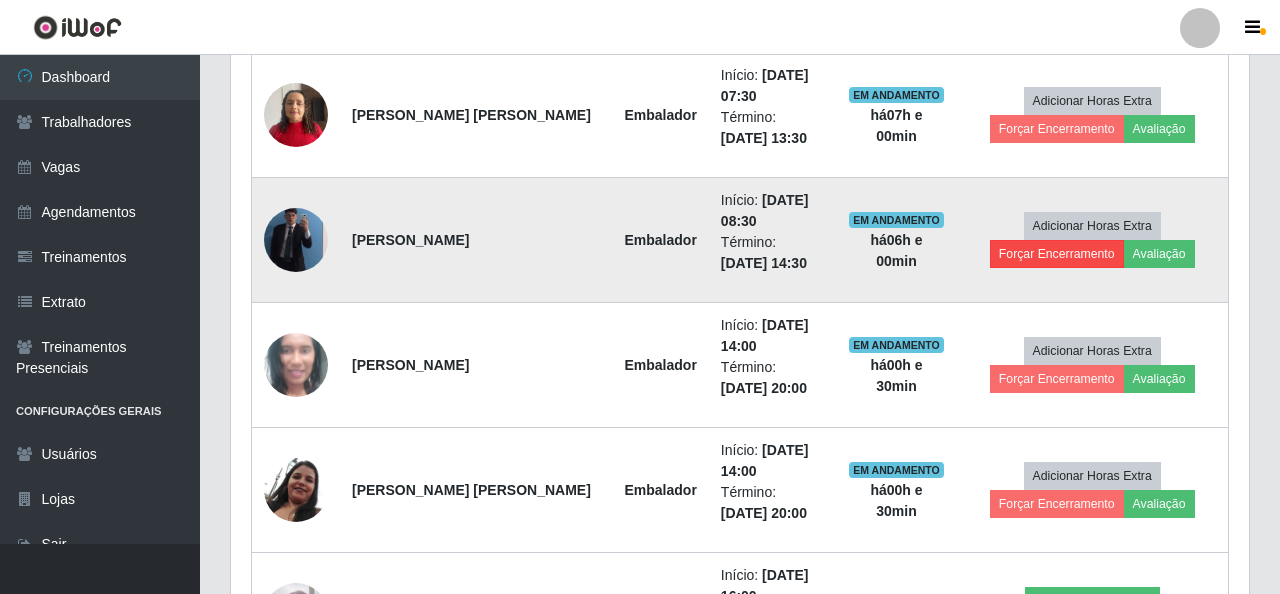 scroll, scrollTop: 999585, scrollLeft: 998996, axis: both 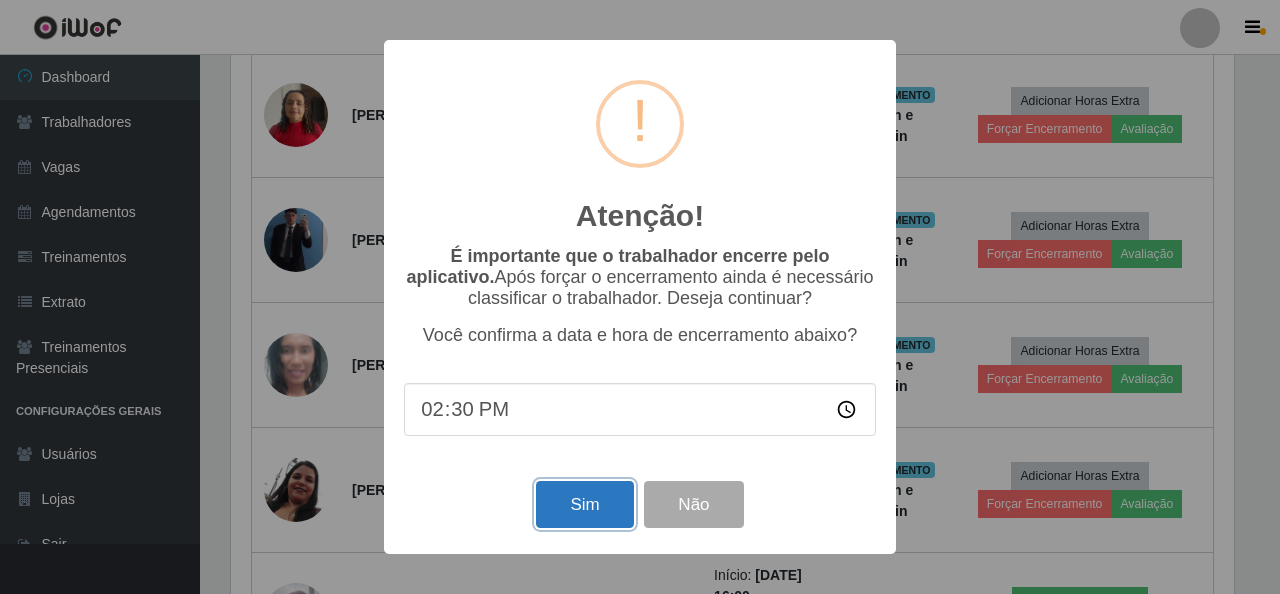 click on "Sim" at bounding box center [584, 504] 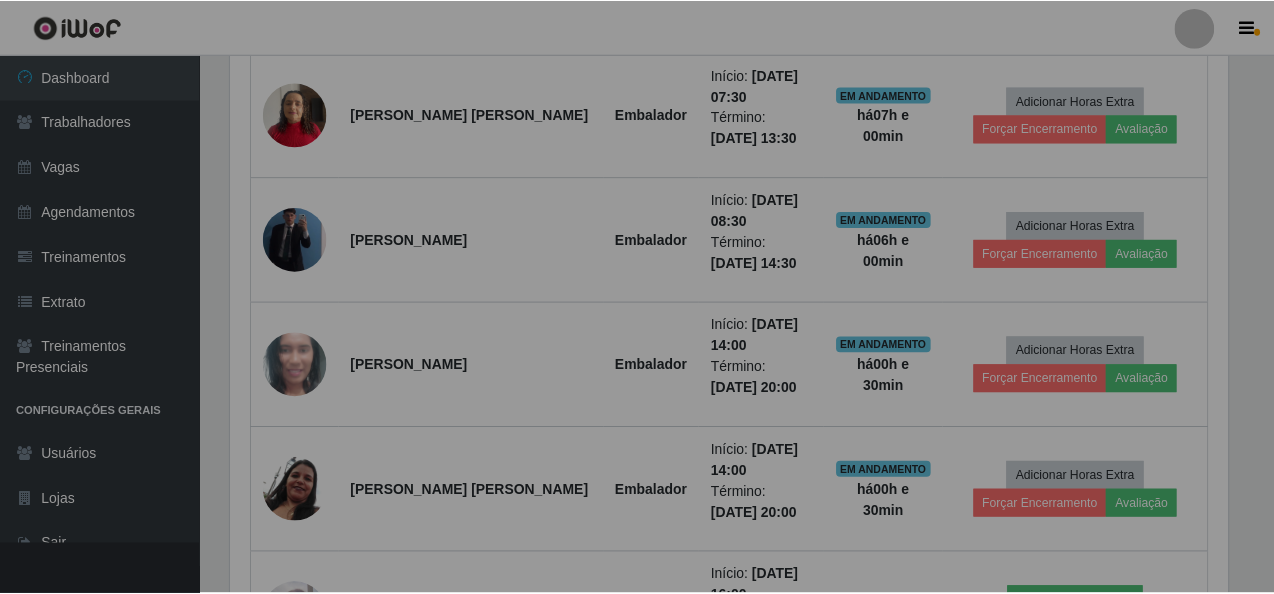 scroll, scrollTop: 999585, scrollLeft: 998987, axis: both 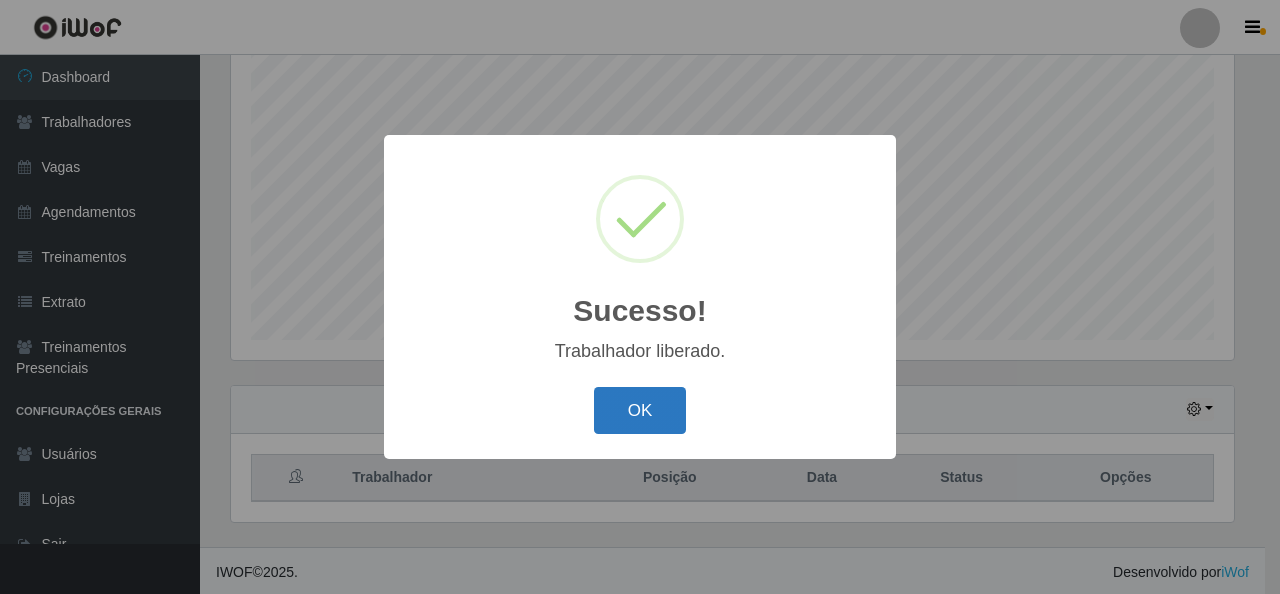 click on "OK" at bounding box center [640, 410] 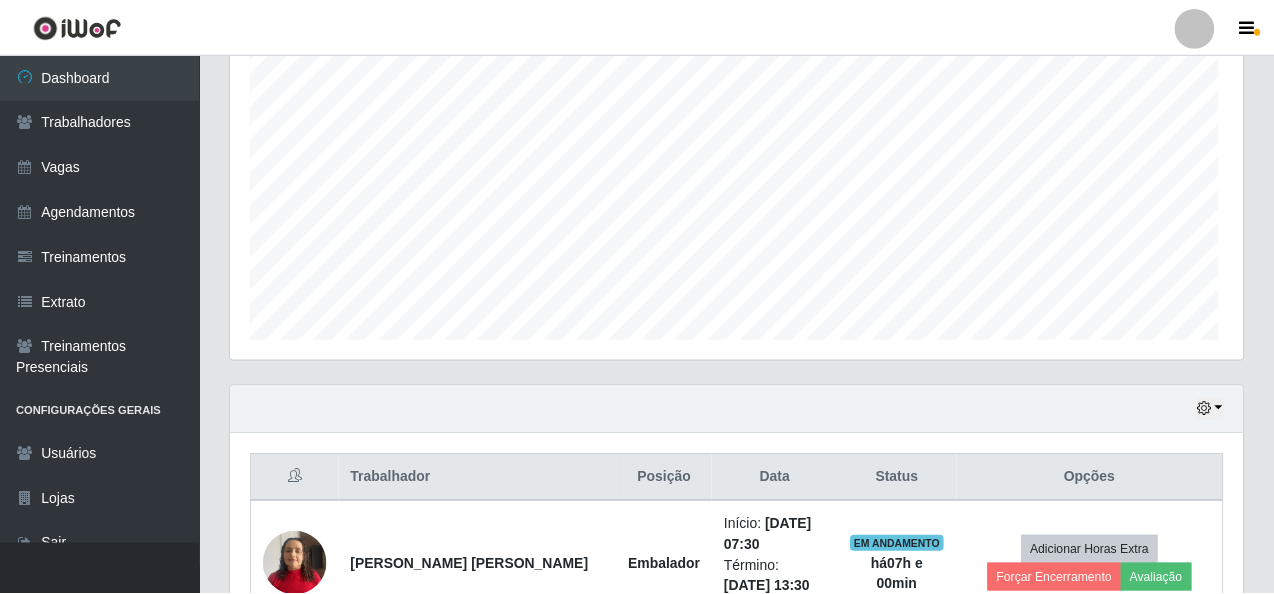 scroll, scrollTop: 999585, scrollLeft: 998987, axis: both 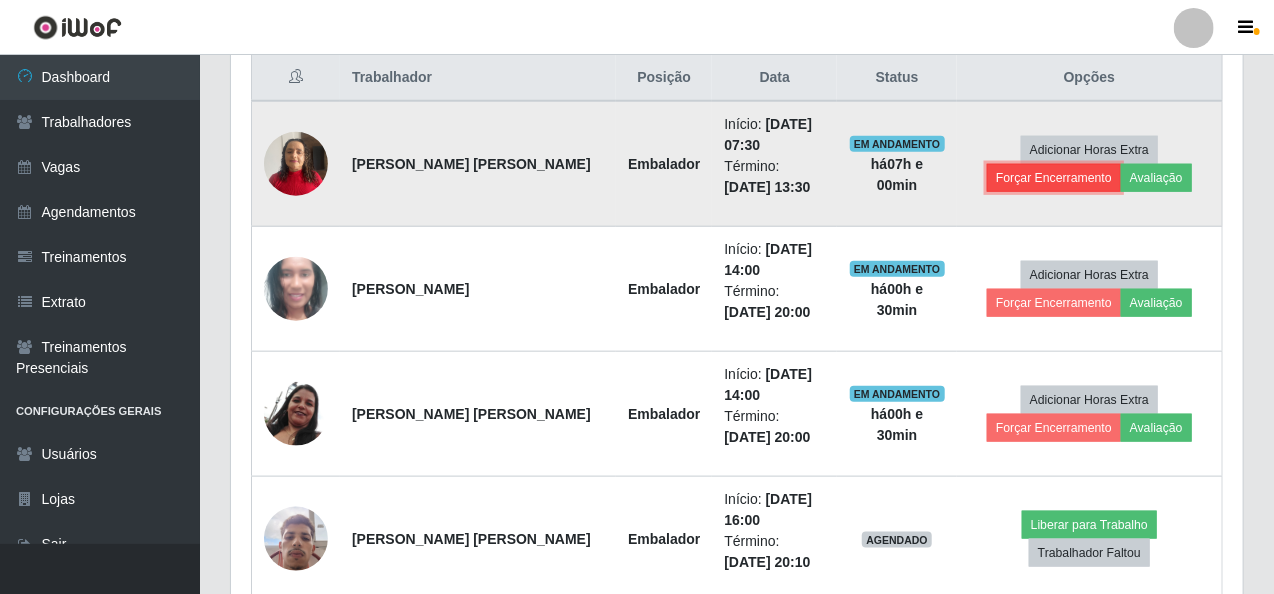 click on "Forçar Encerramento" at bounding box center (1054, 178) 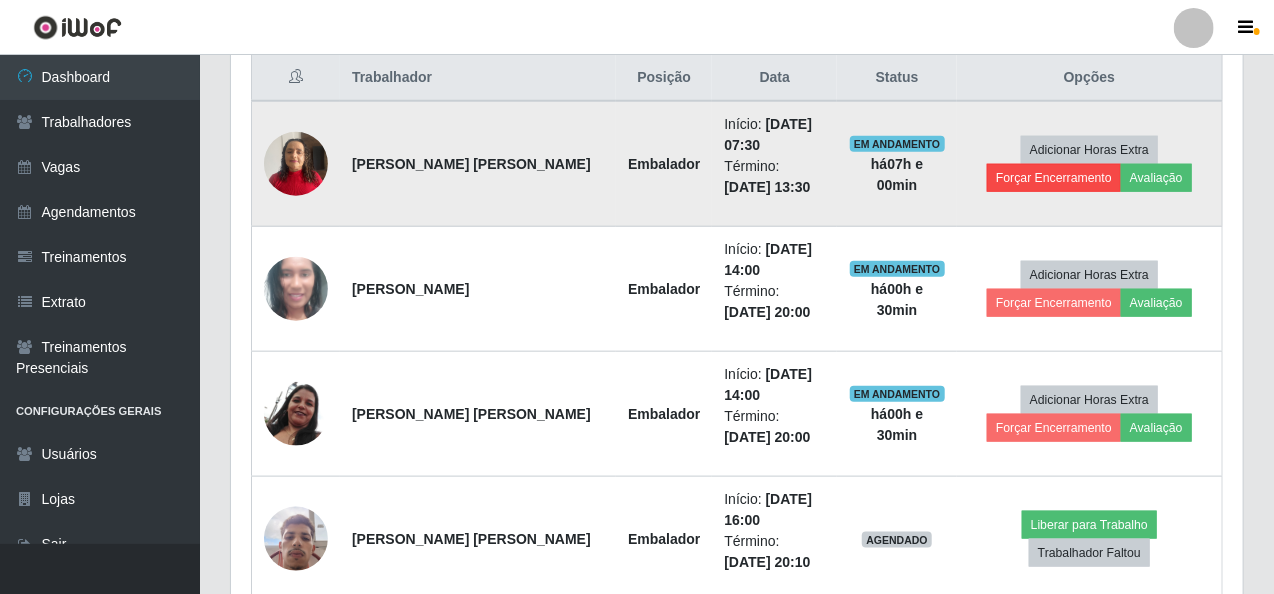 scroll, scrollTop: 999585, scrollLeft: 998996, axis: both 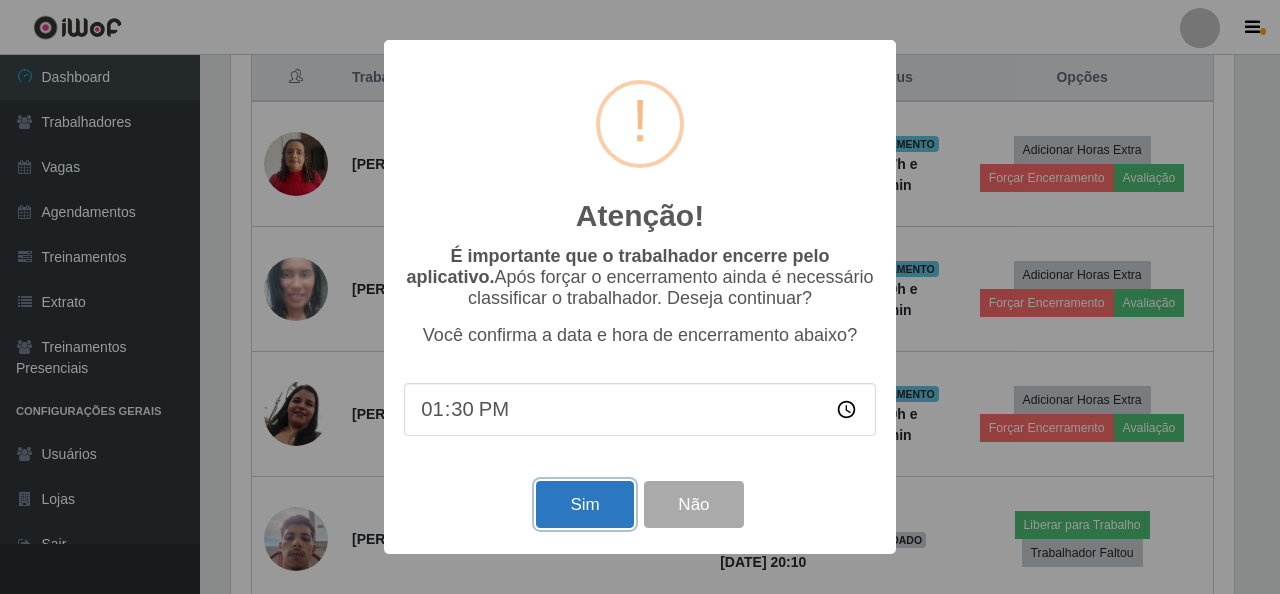 click on "Sim" at bounding box center [584, 504] 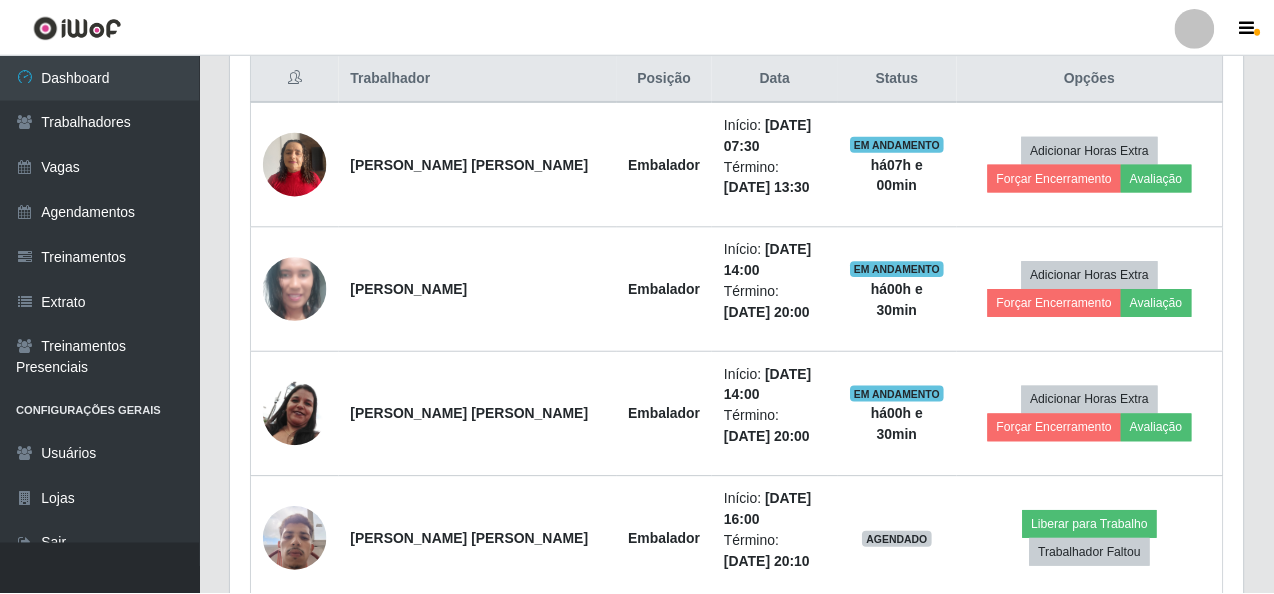 scroll, scrollTop: 999585, scrollLeft: 998987, axis: both 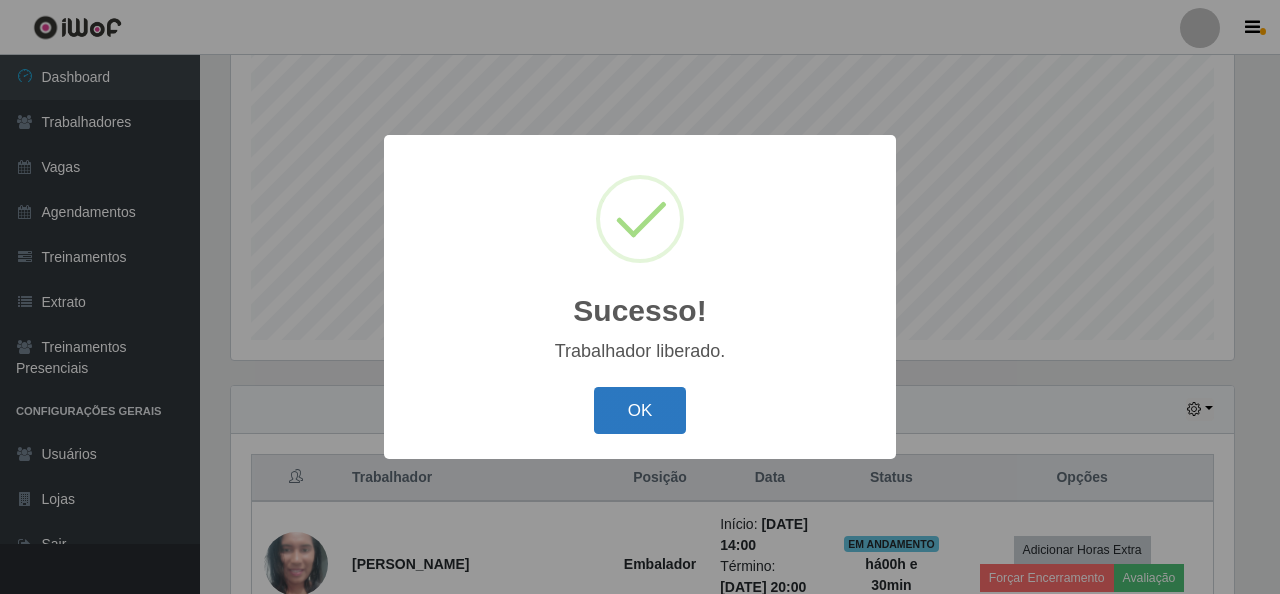 click on "OK" at bounding box center (640, 410) 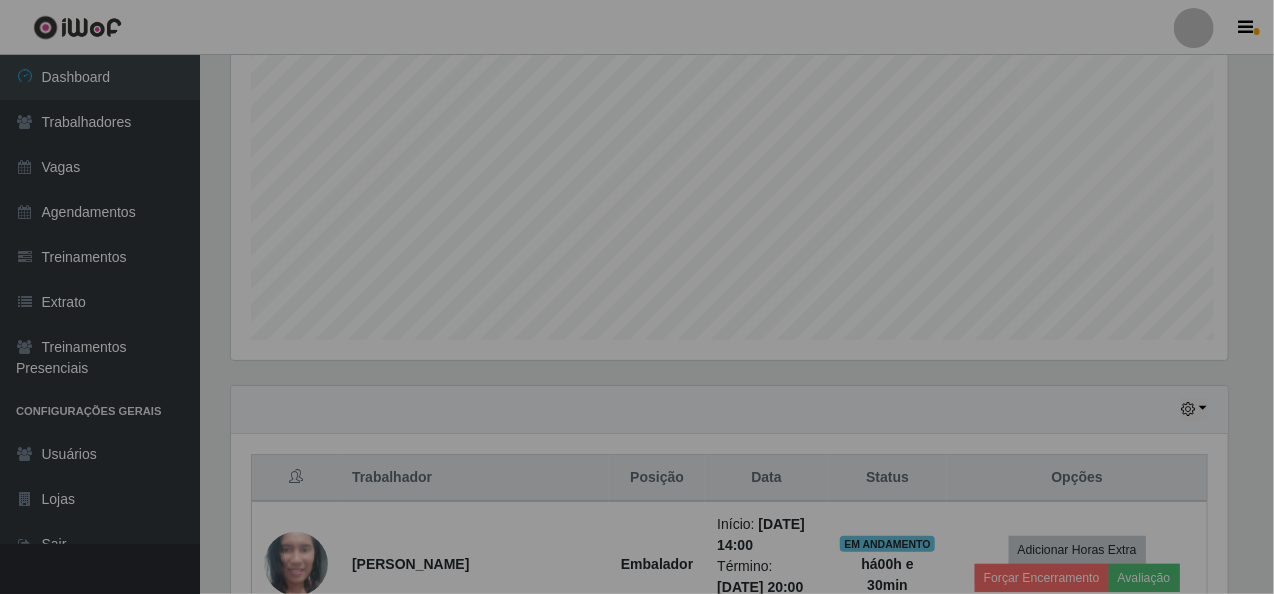 scroll, scrollTop: 469, scrollLeft: 0, axis: vertical 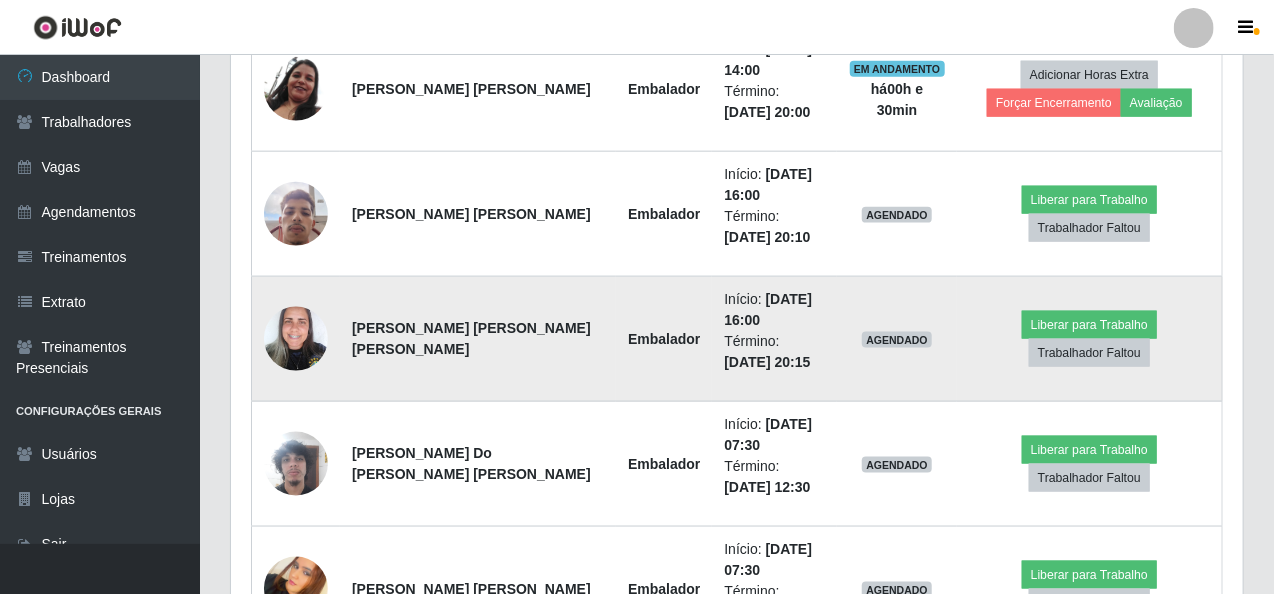 click at bounding box center (296, 339) 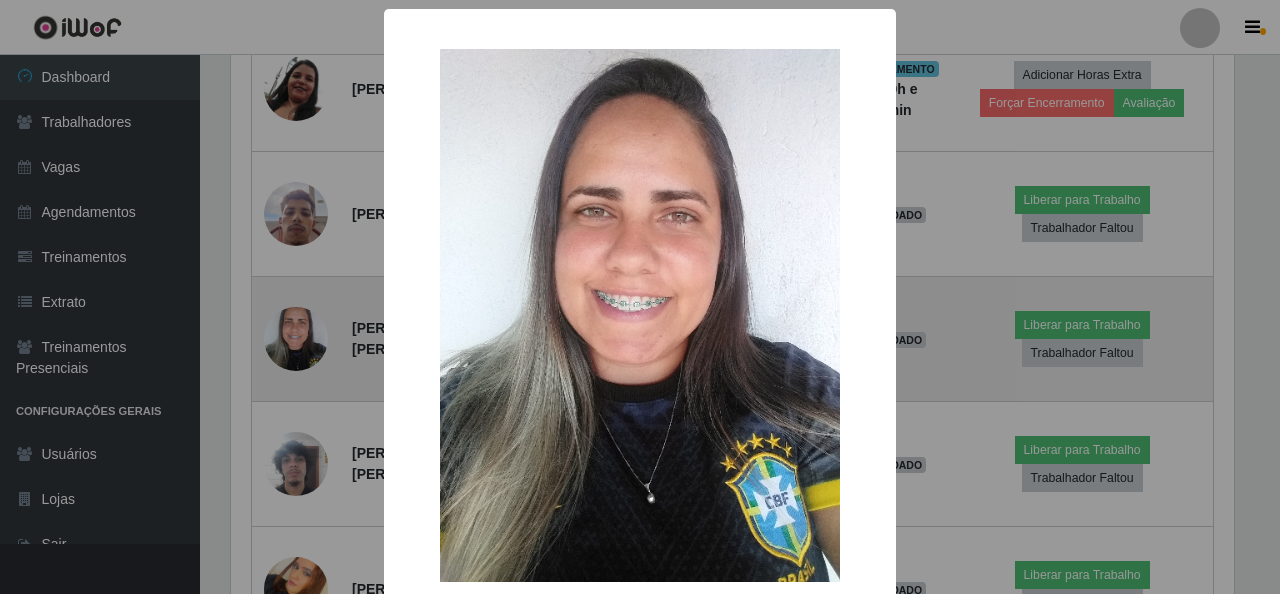 scroll, scrollTop: 999585, scrollLeft: 998996, axis: both 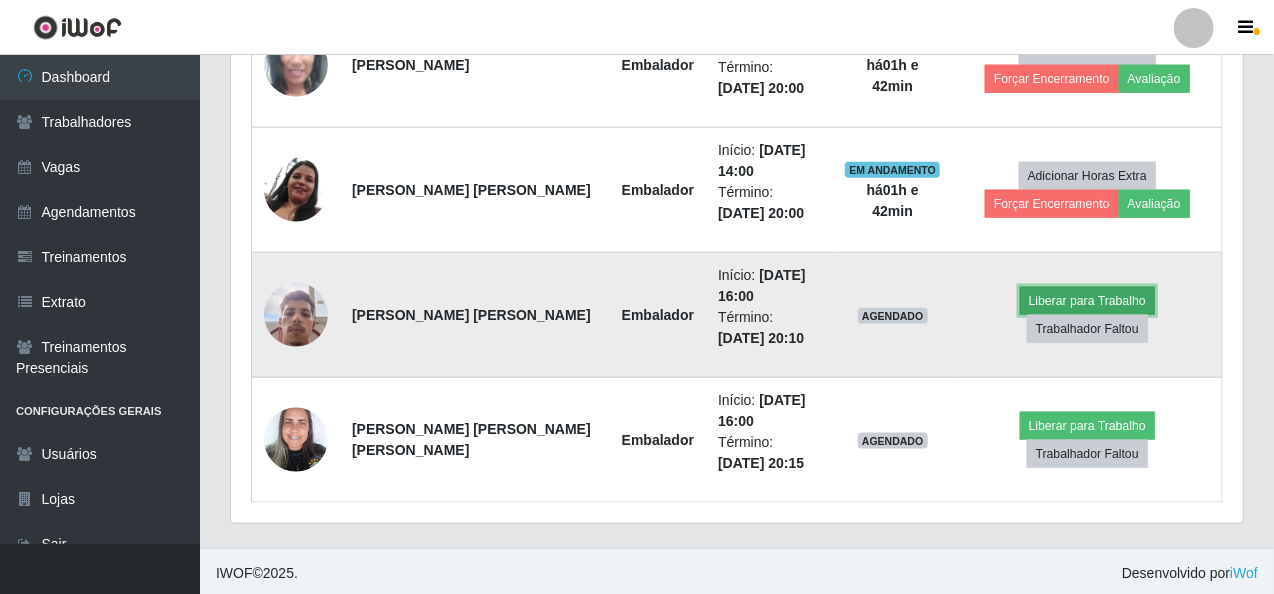 click on "Liberar para Trabalho" at bounding box center (1087, 301) 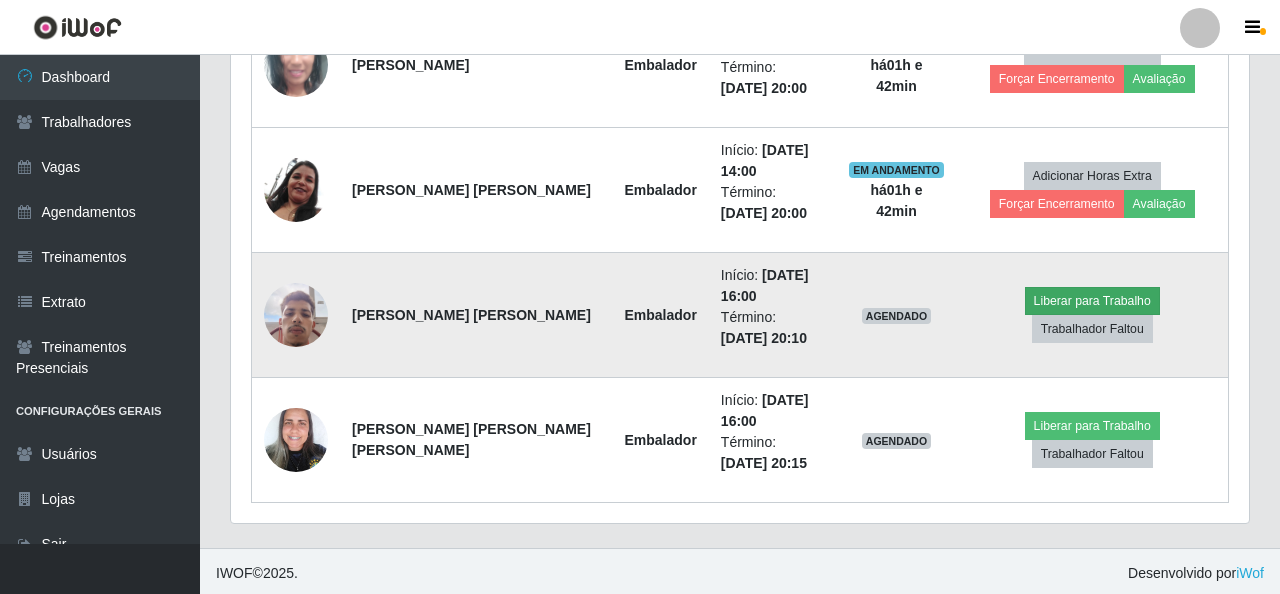 scroll, scrollTop: 999585, scrollLeft: 998996, axis: both 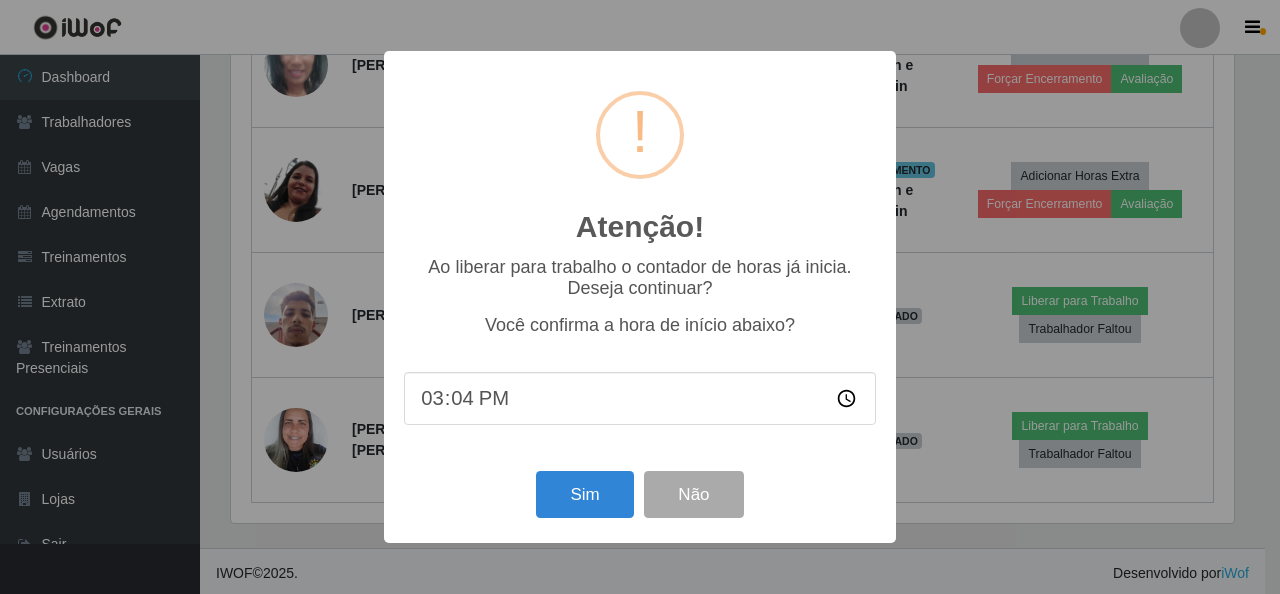 type on "15:42" 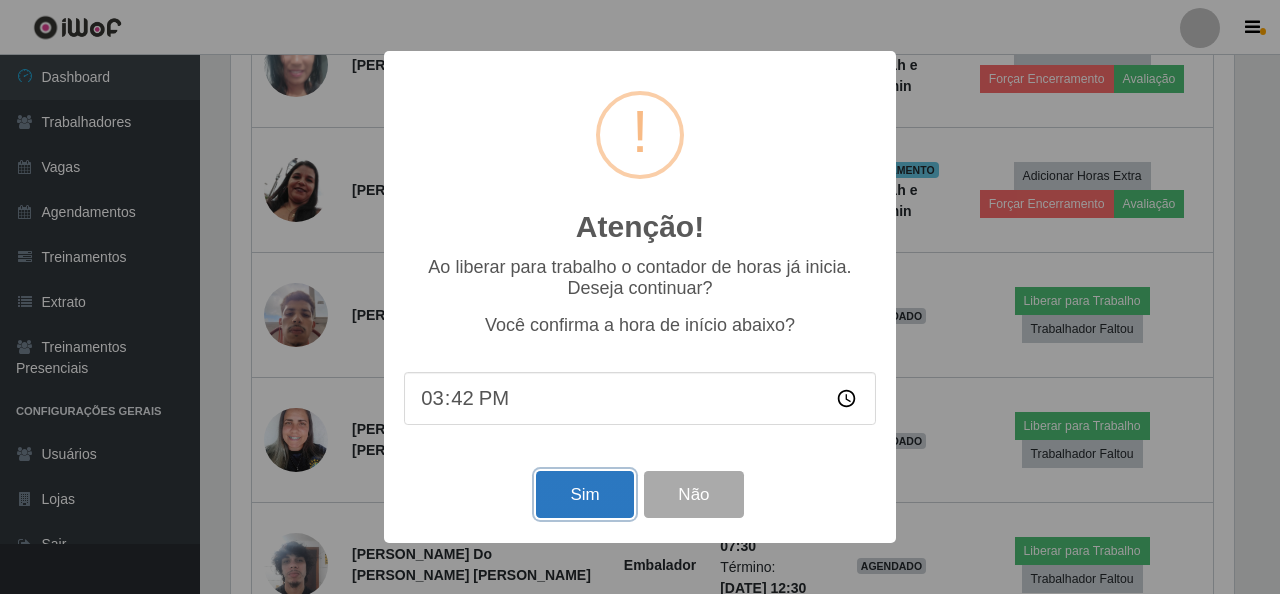 click on "Sim" at bounding box center [584, 494] 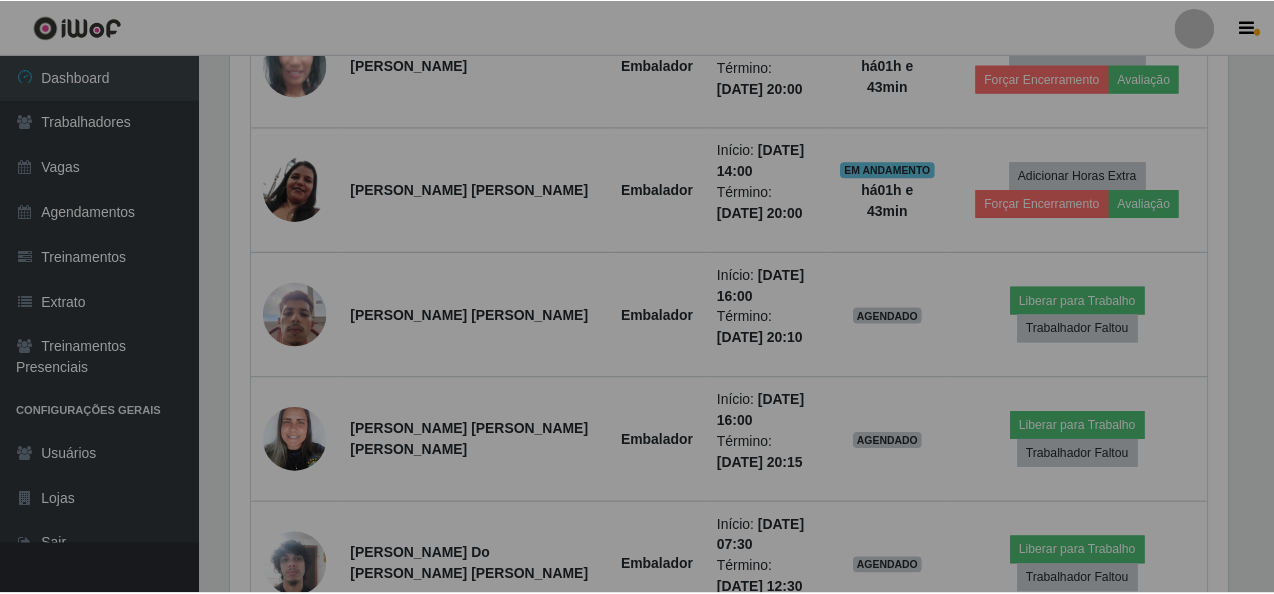 scroll, scrollTop: 999585, scrollLeft: 998987, axis: both 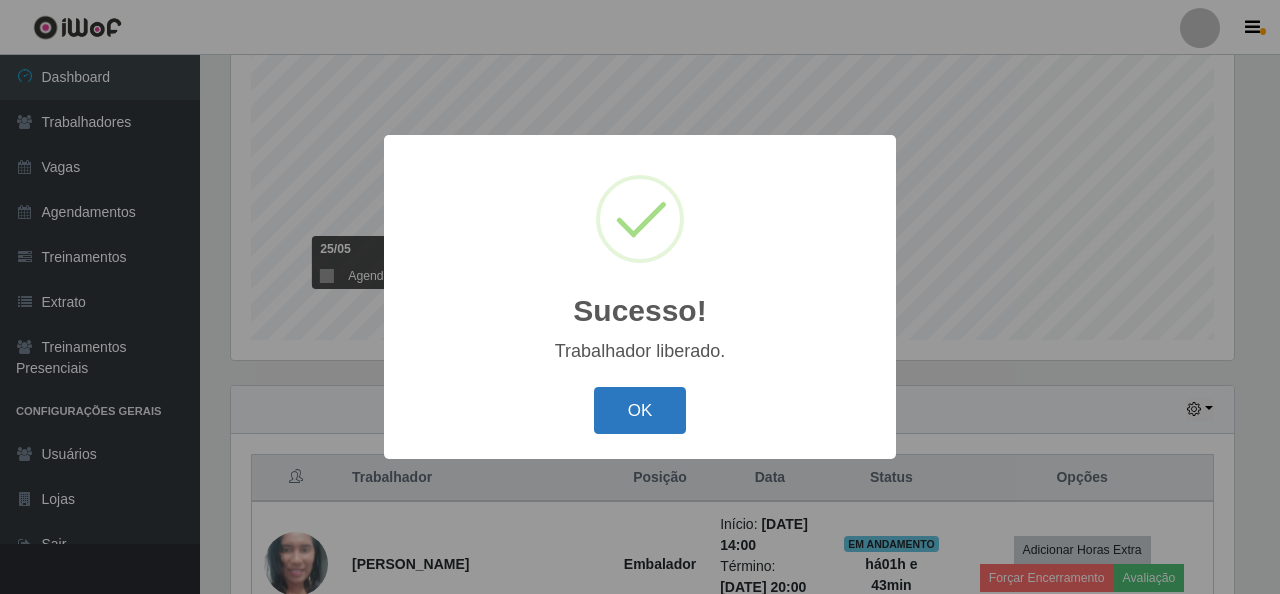 click on "OK" at bounding box center (640, 410) 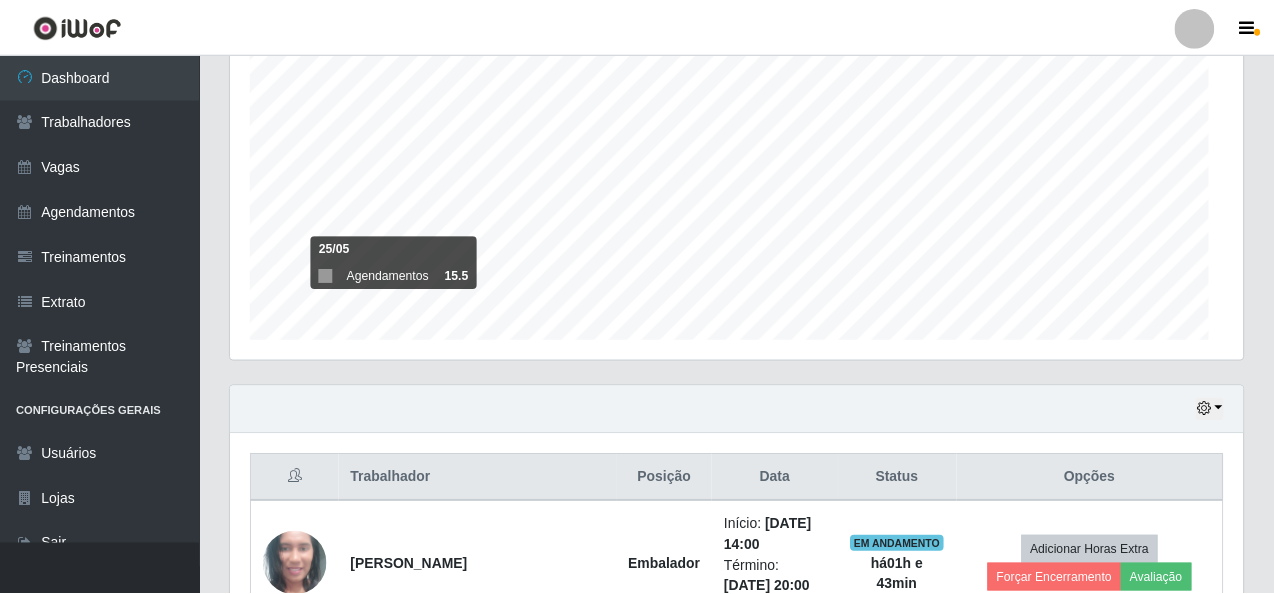 scroll, scrollTop: 497, scrollLeft: 0, axis: vertical 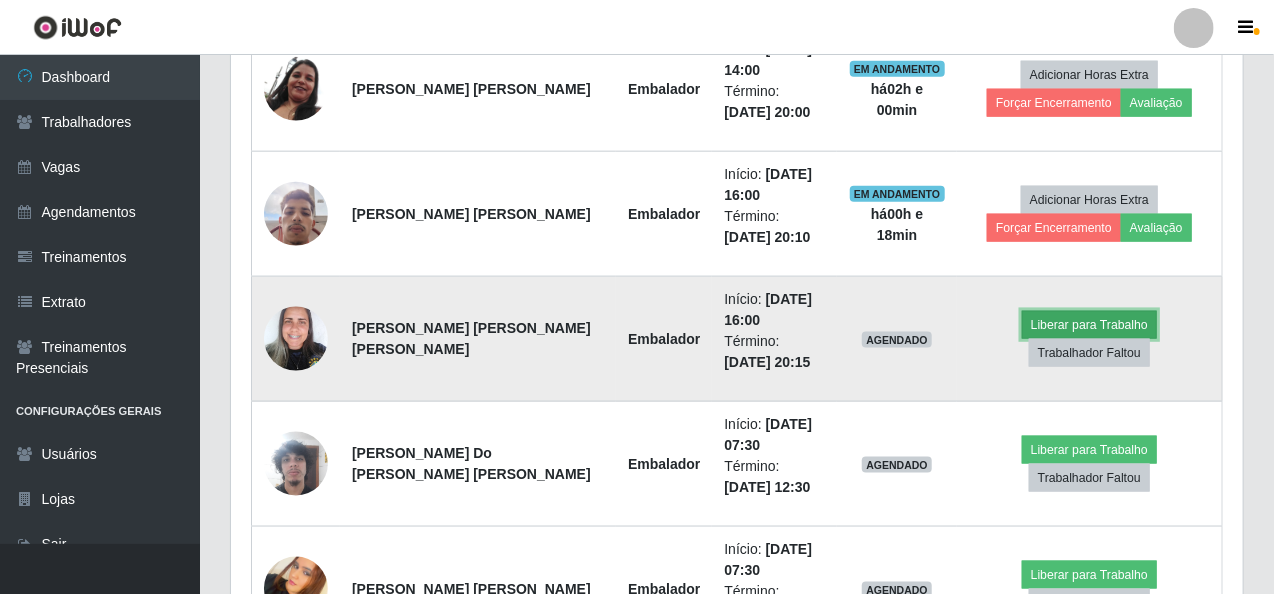 click on "Liberar para Trabalho" at bounding box center [1089, 325] 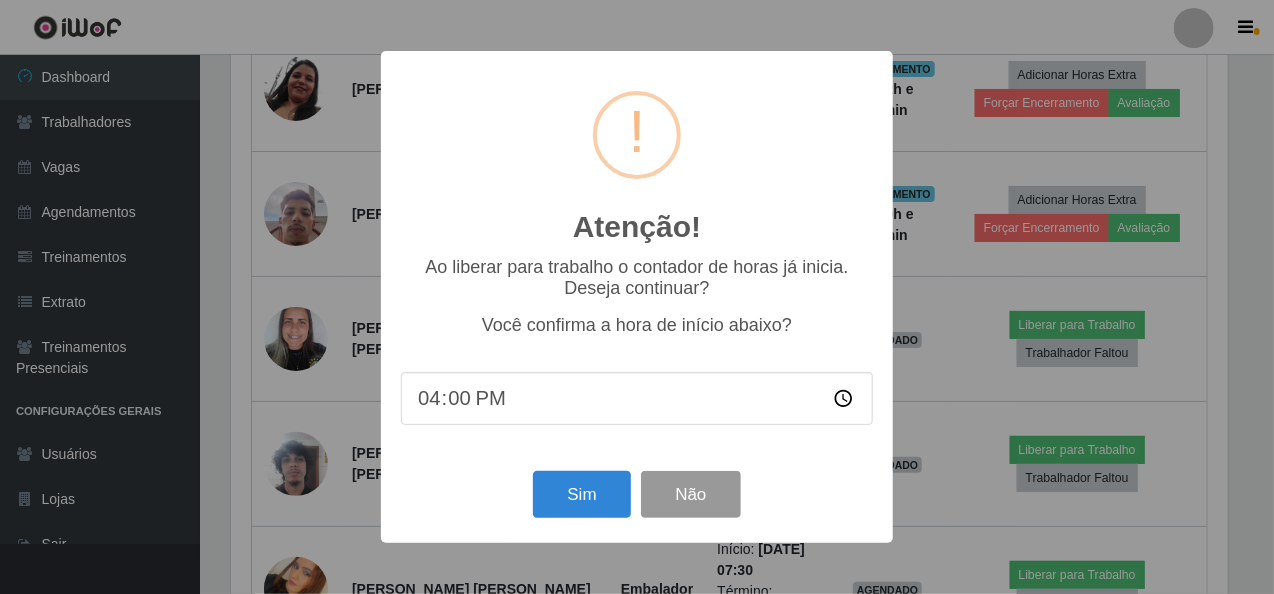 scroll, scrollTop: 999585, scrollLeft: 998996, axis: both 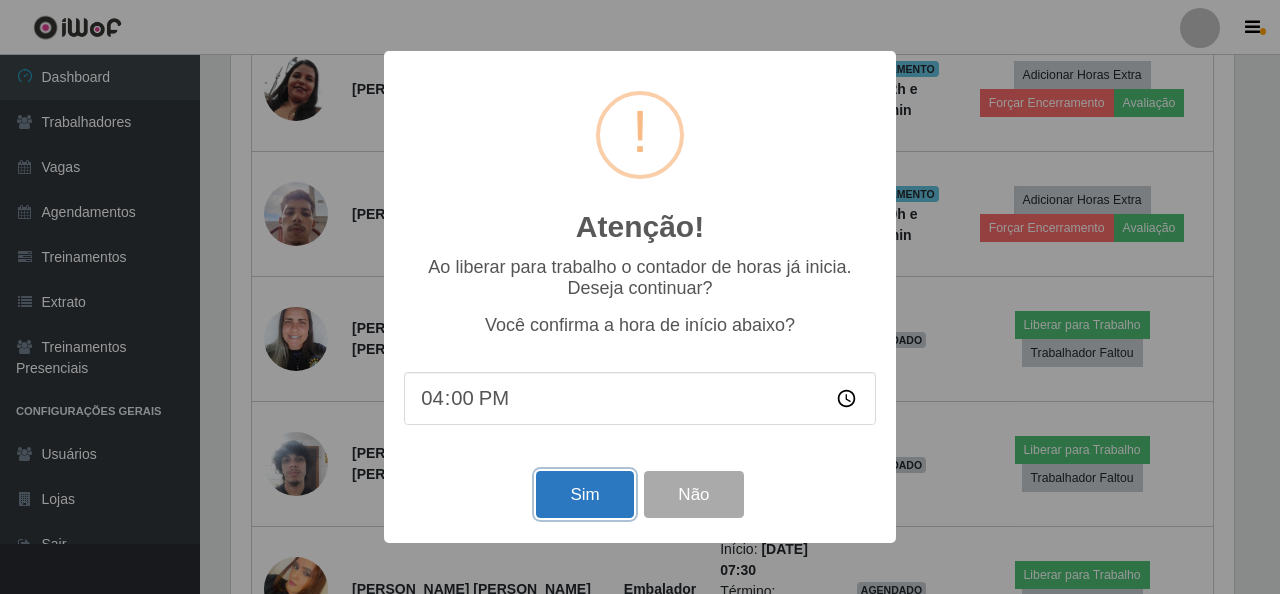 click on "Sim" at bounding box center (584, 494) 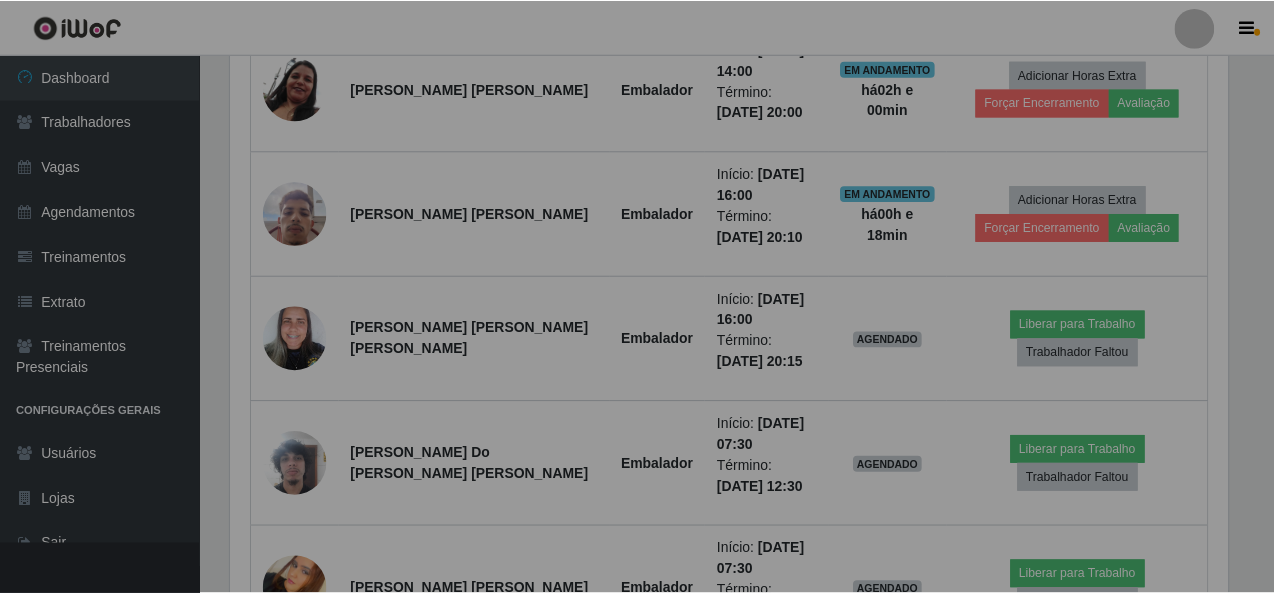 scroll, scrollTop: 999585, scrollLeft: 998987, axis: both 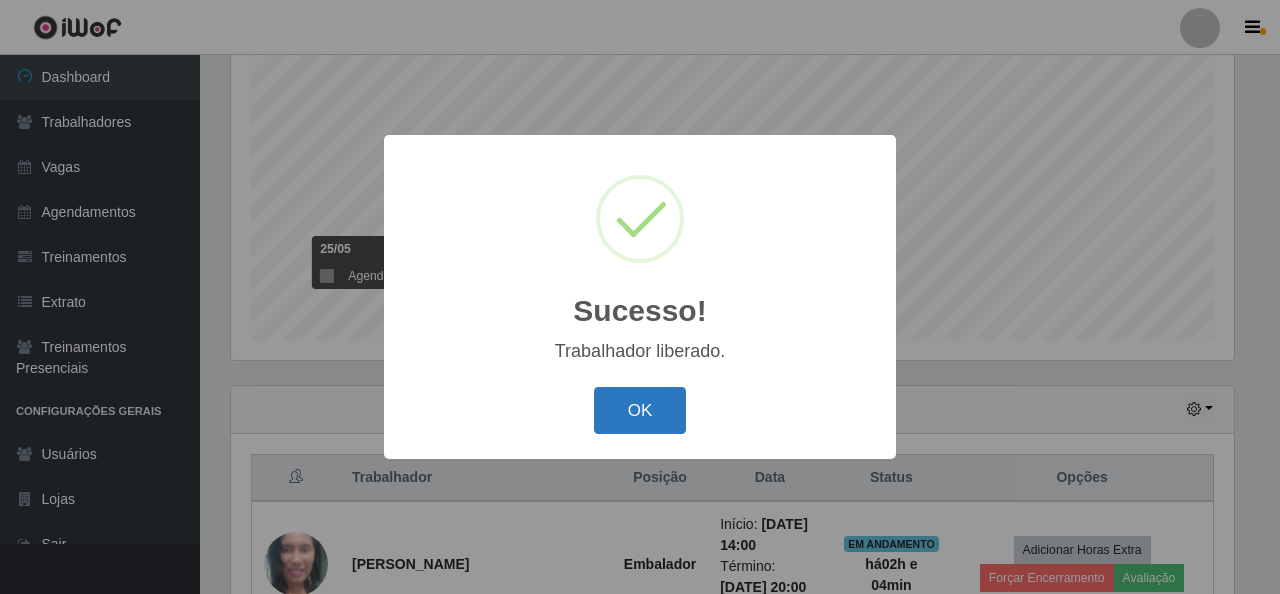 click on "OK" at bounding box center (640, 410) 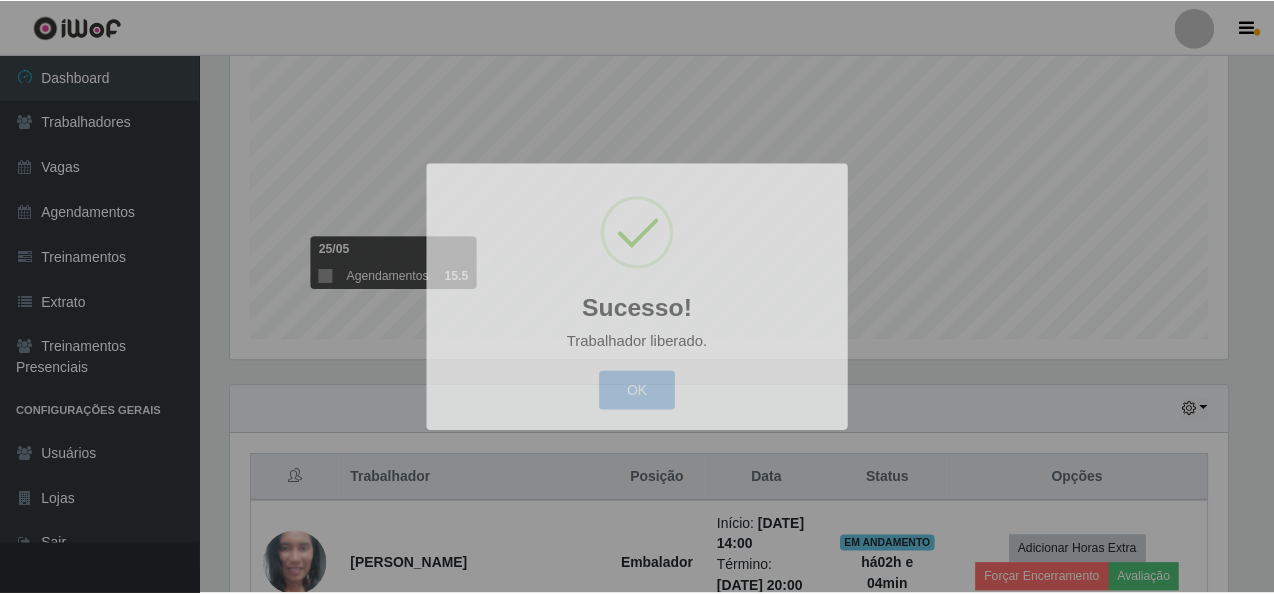 scroll, scrollTop: 999585, scrollLeft: 998987, axis: both 